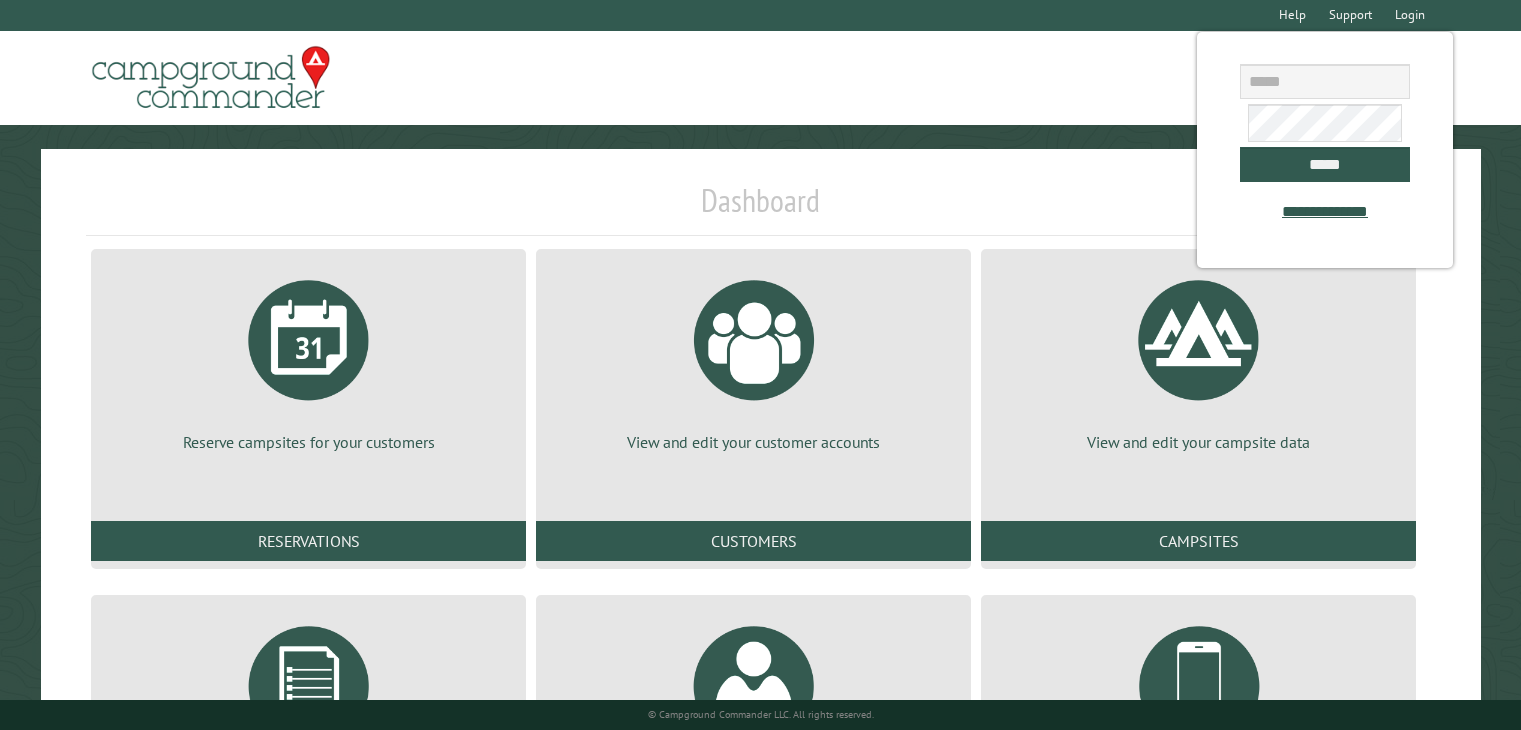 scroll, scrollTop: 0, scrollLeft: 0, axis: both 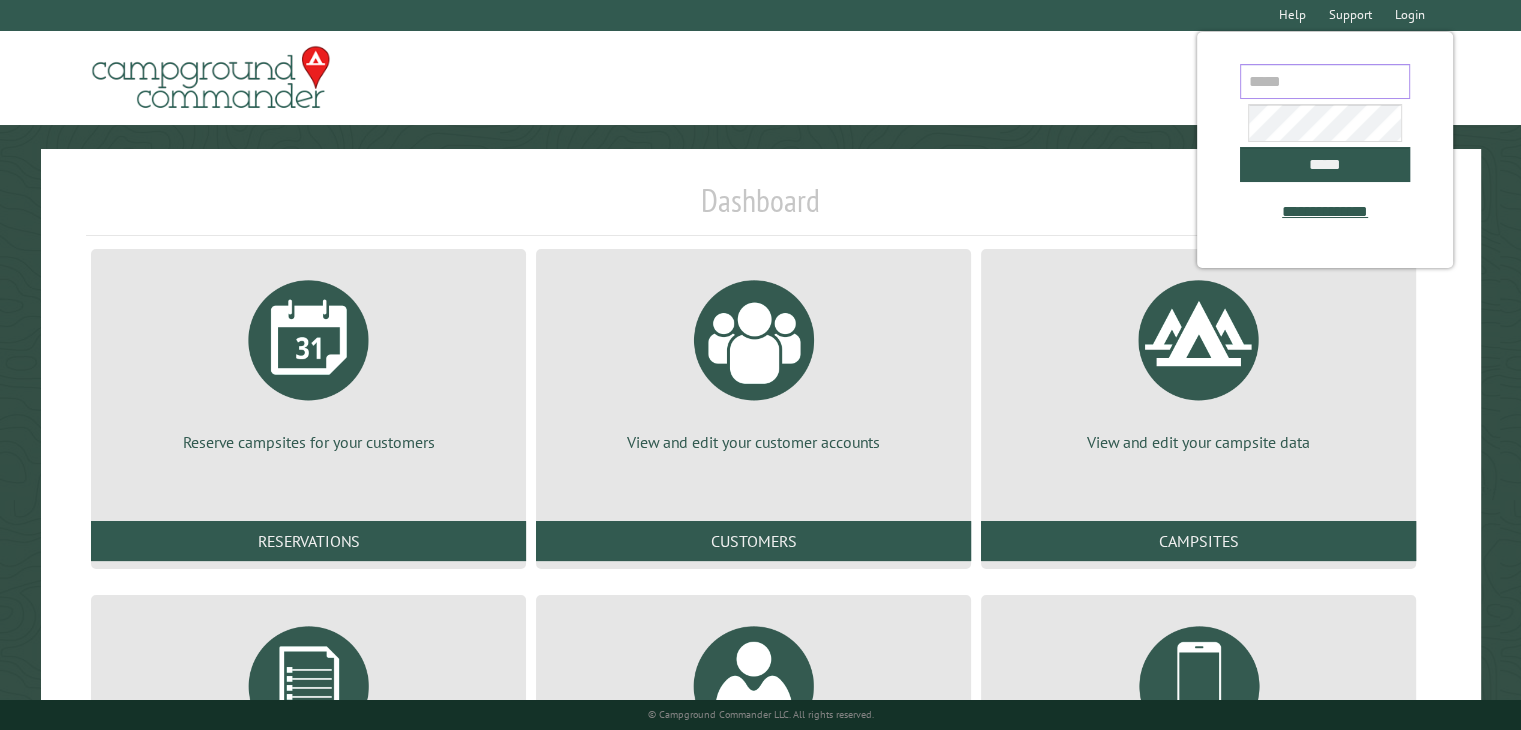 click at bounding box center (1325, 81) 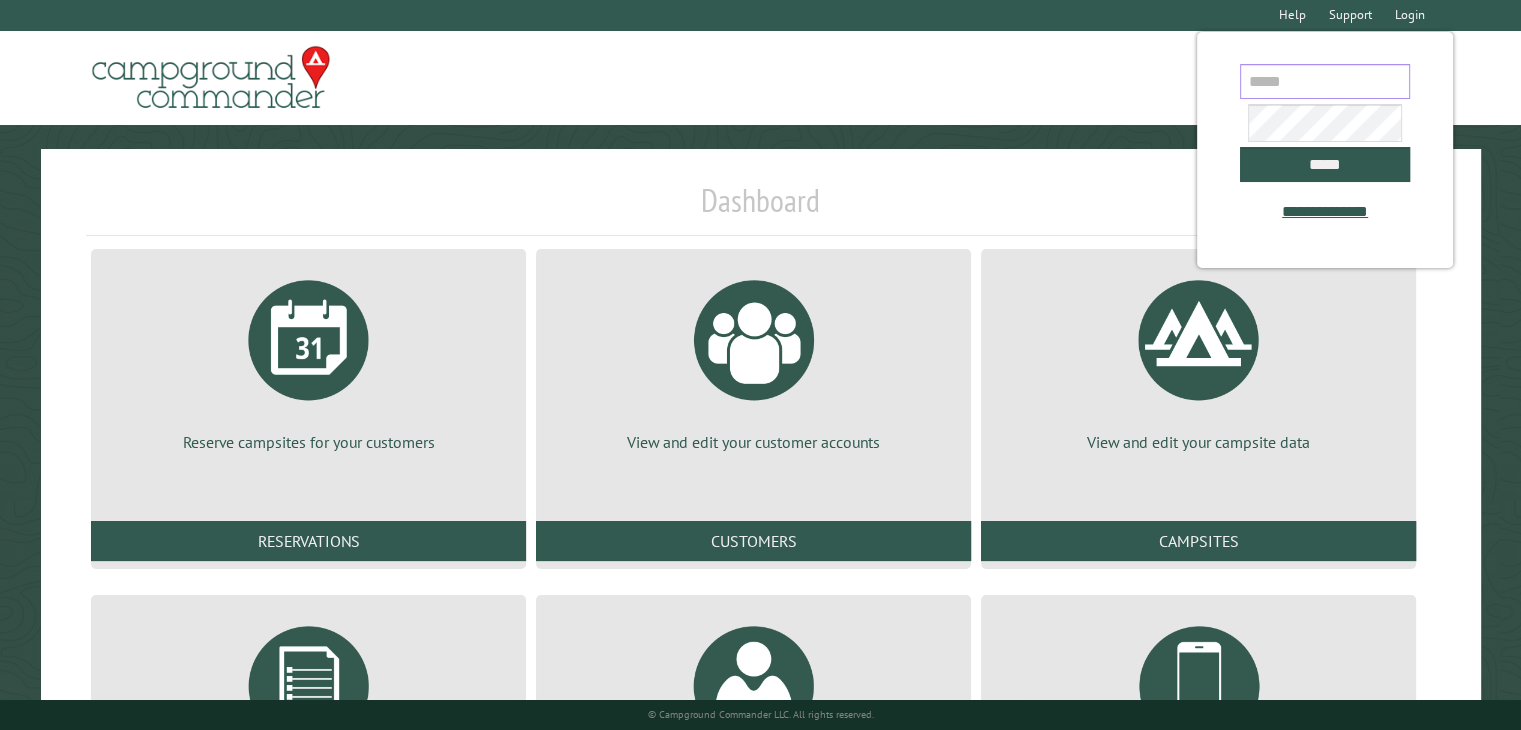 type on "**********" 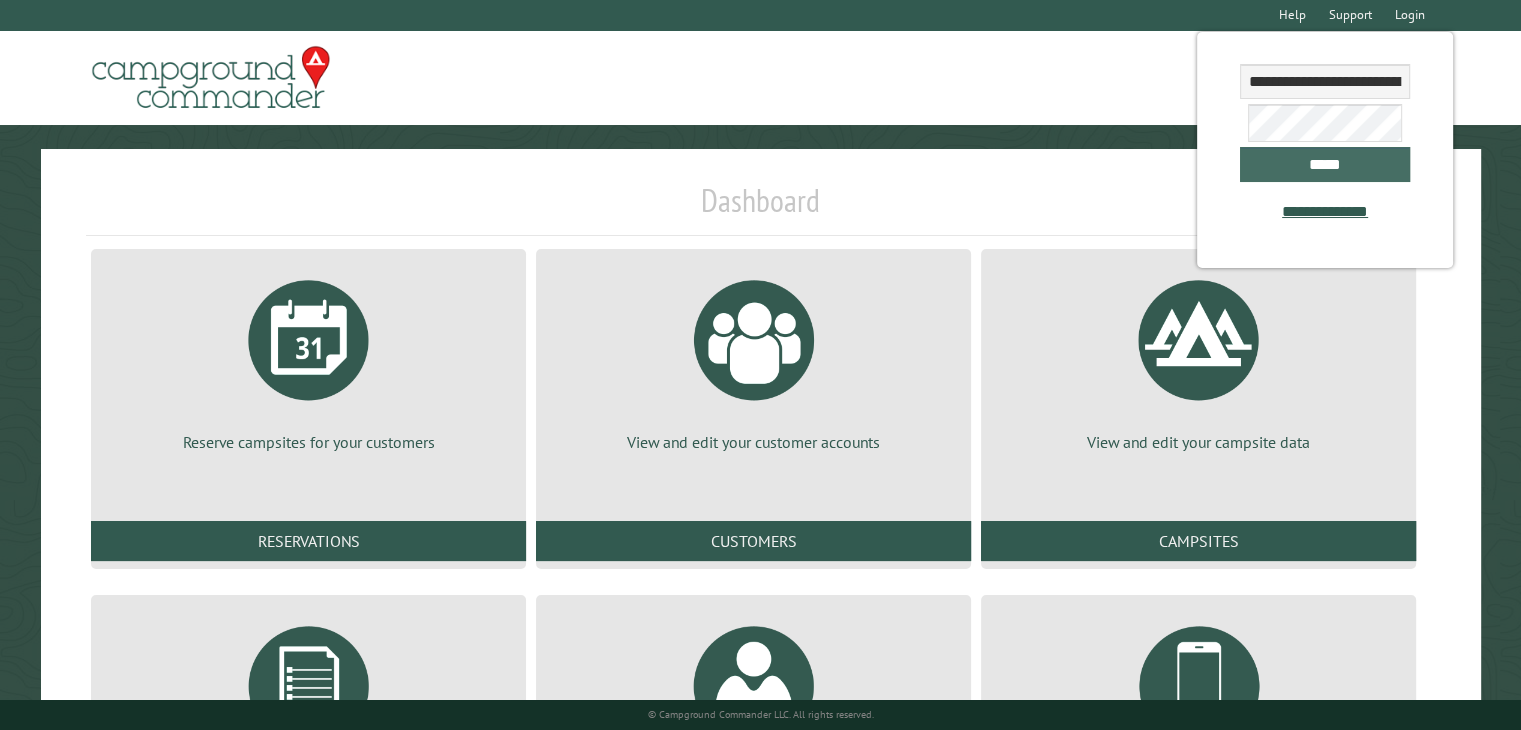 click on "*****" at bounding box center (1325, 164) 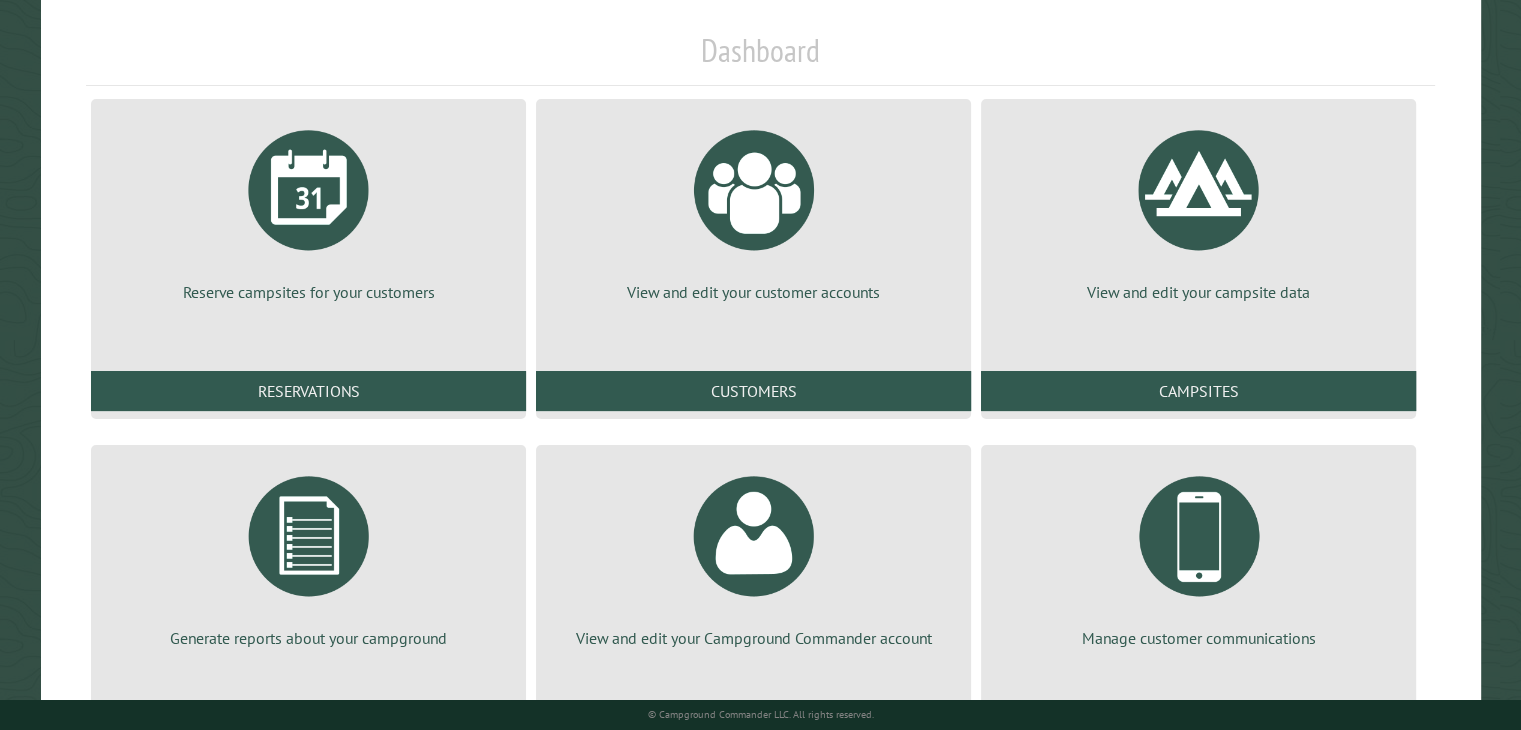 scroll, scrollTop: 166, scrollLeft: 0, axis: vertical 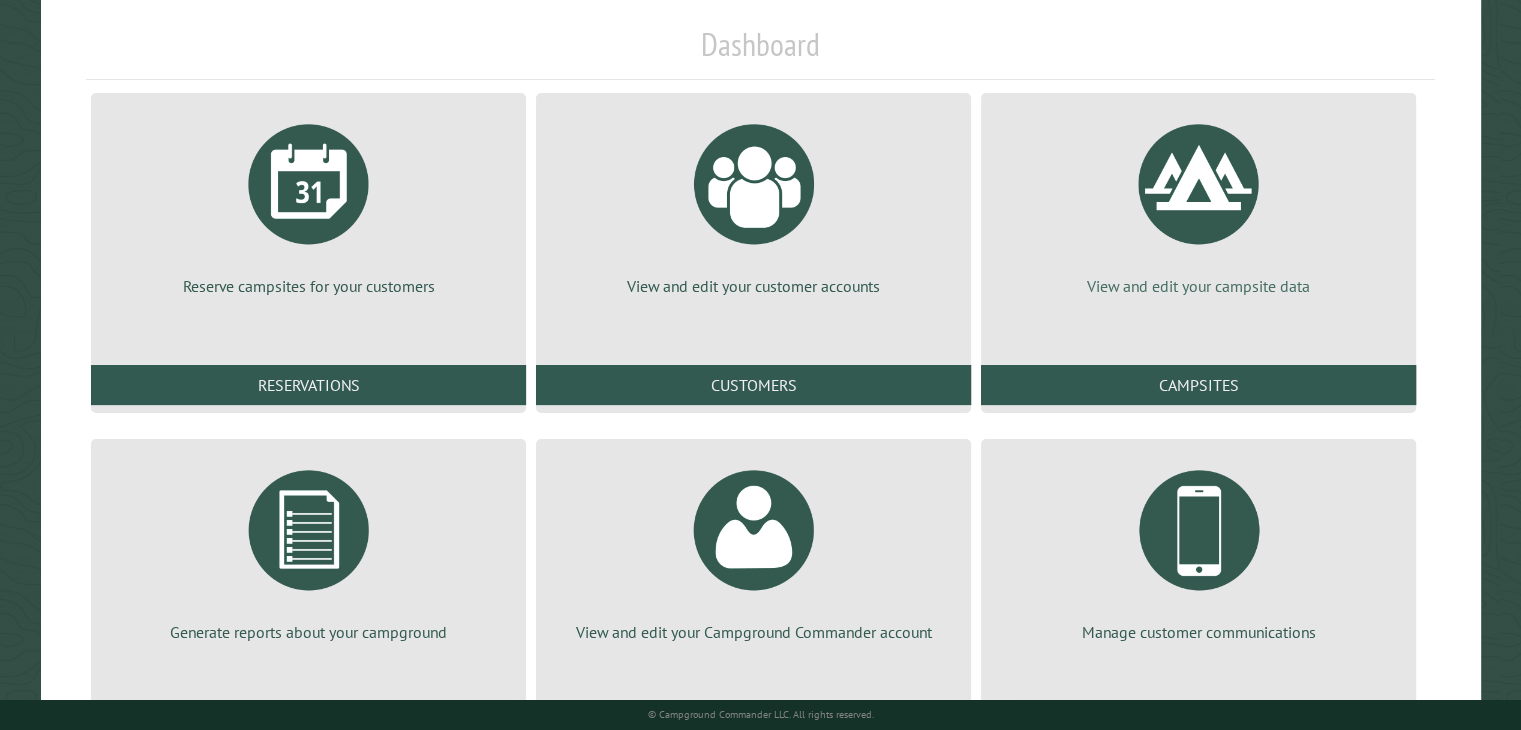 click at bounding box center [1199, 184] 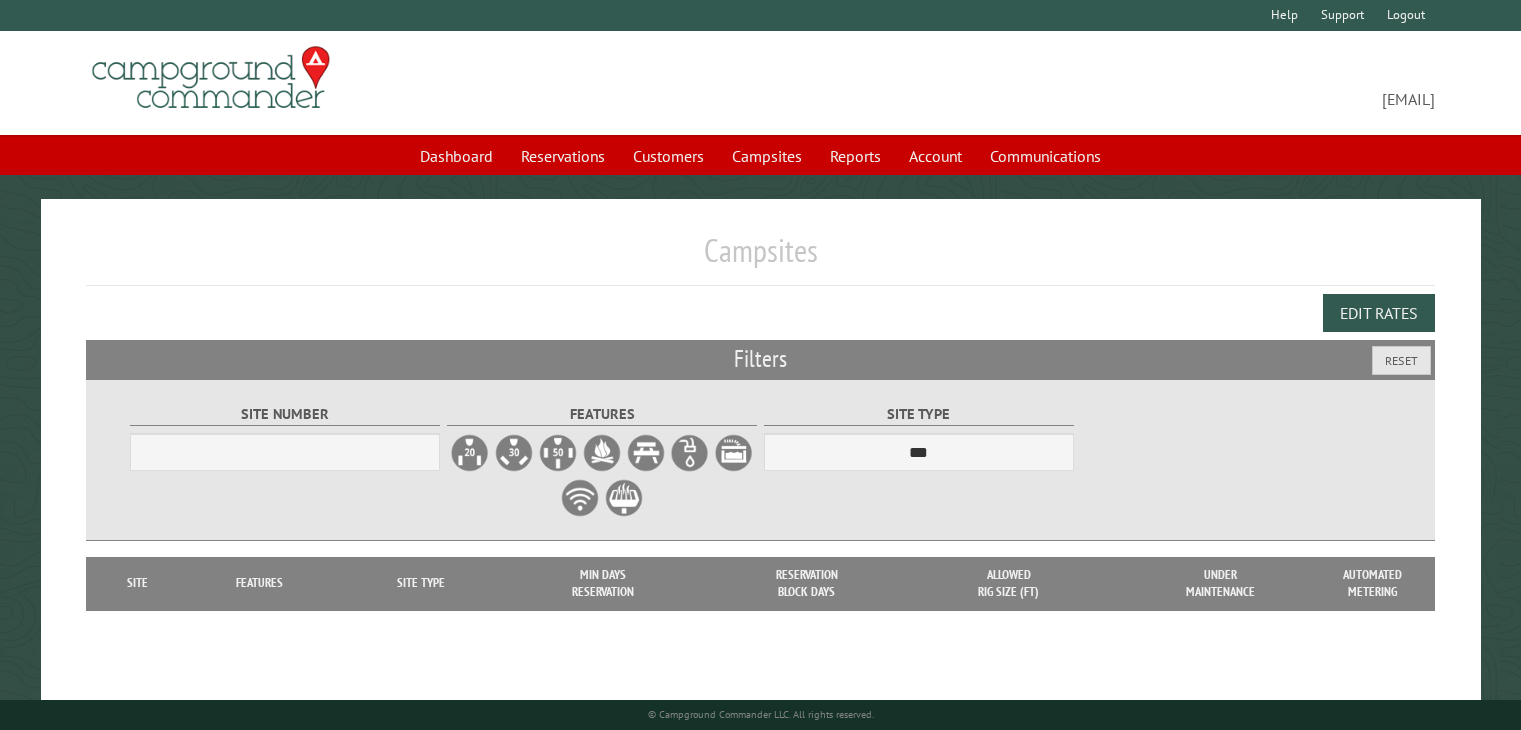 scroll, scrollTop: 0, scrollLeft: 0, axis: both 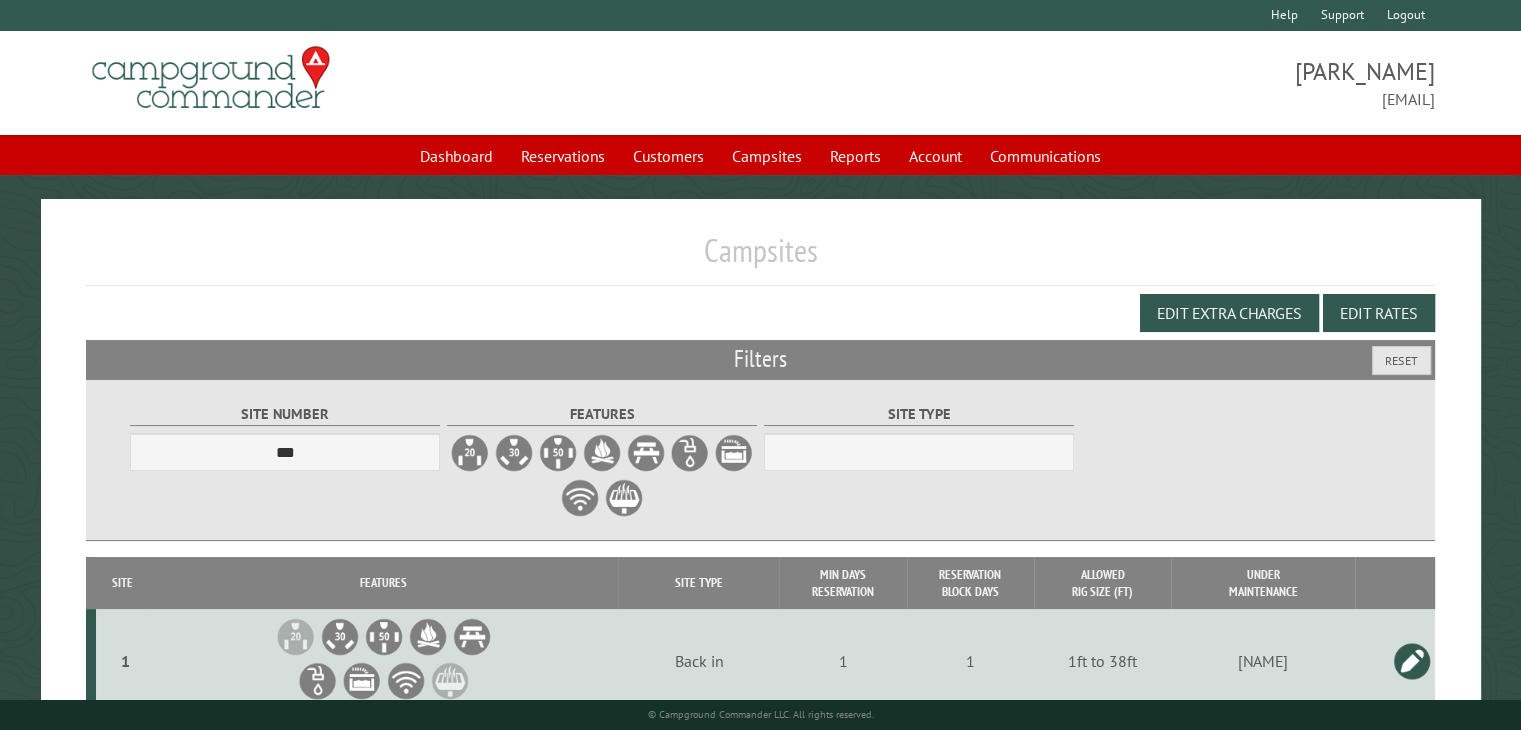 select on "***" 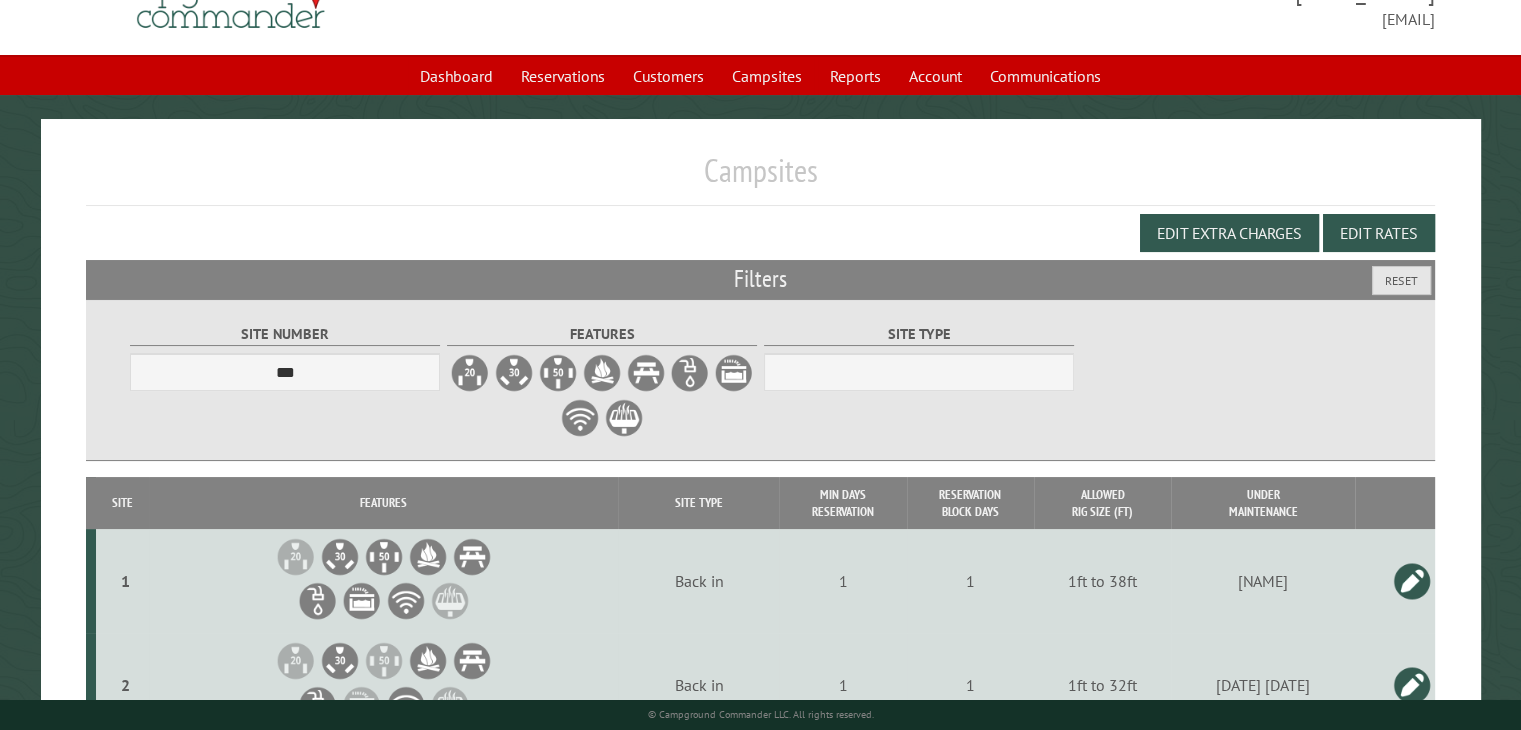 scroll, scrollTop: 92, scrollLeft: 0, axis: vertical 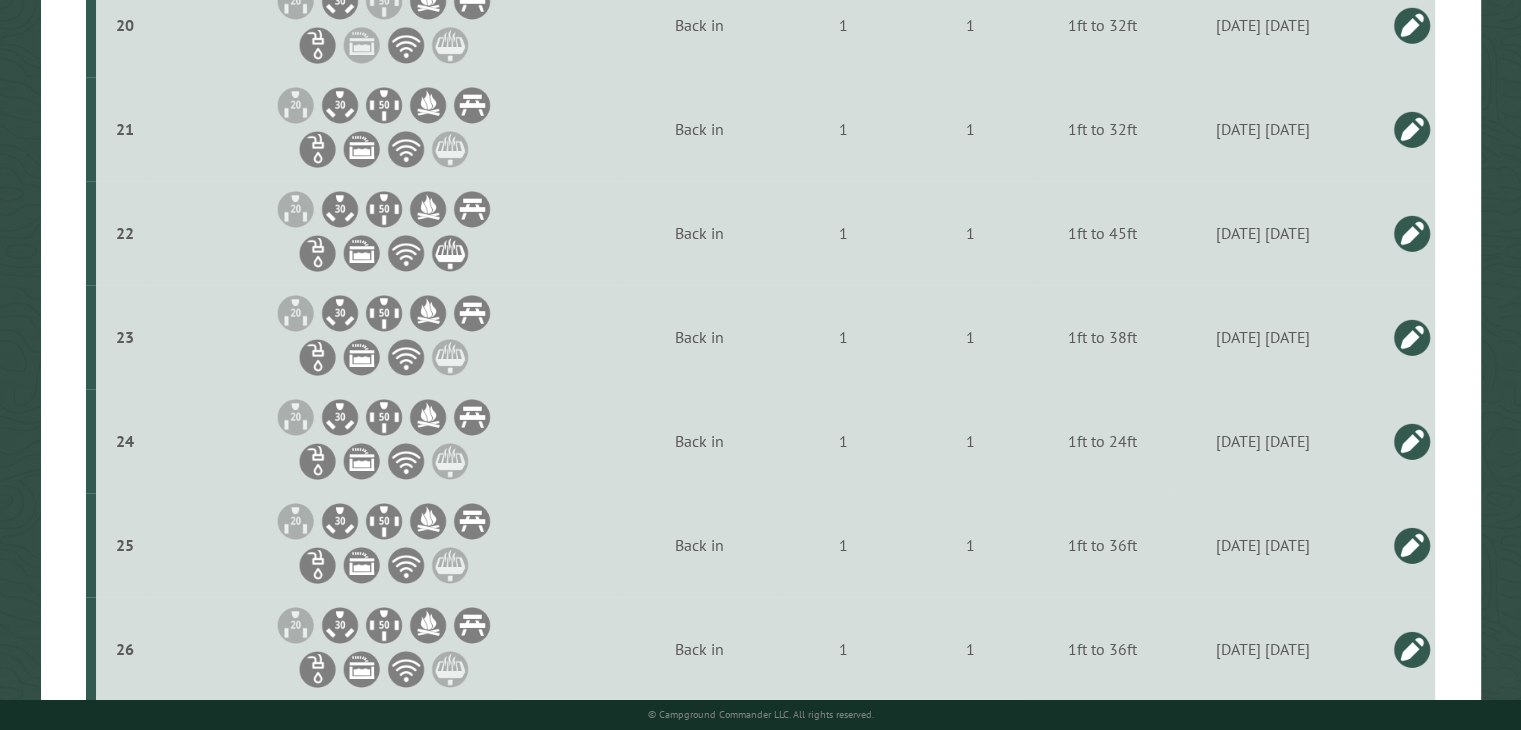 click at bounding box center [1412, 441] 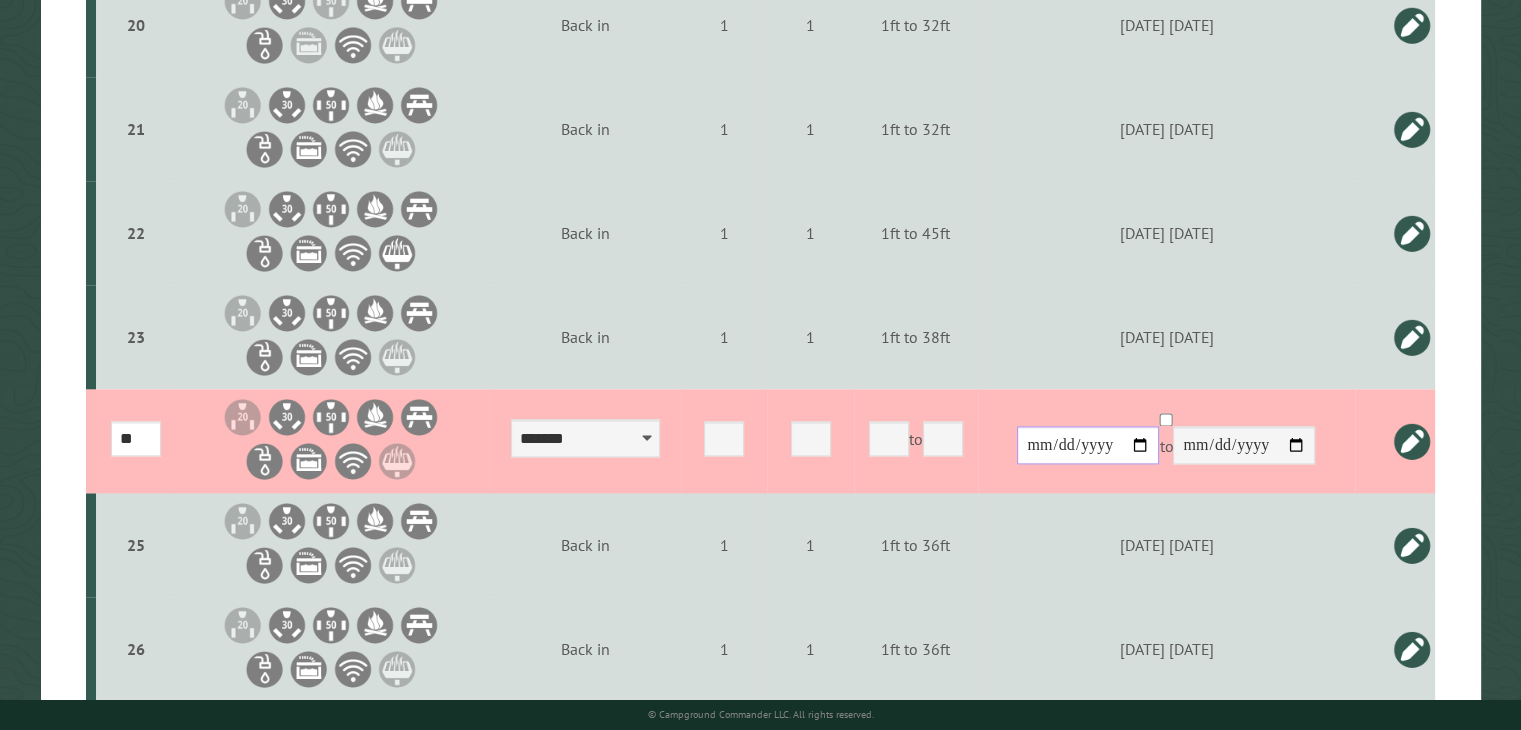 click on "**********" at bounding box center [1088, 445] 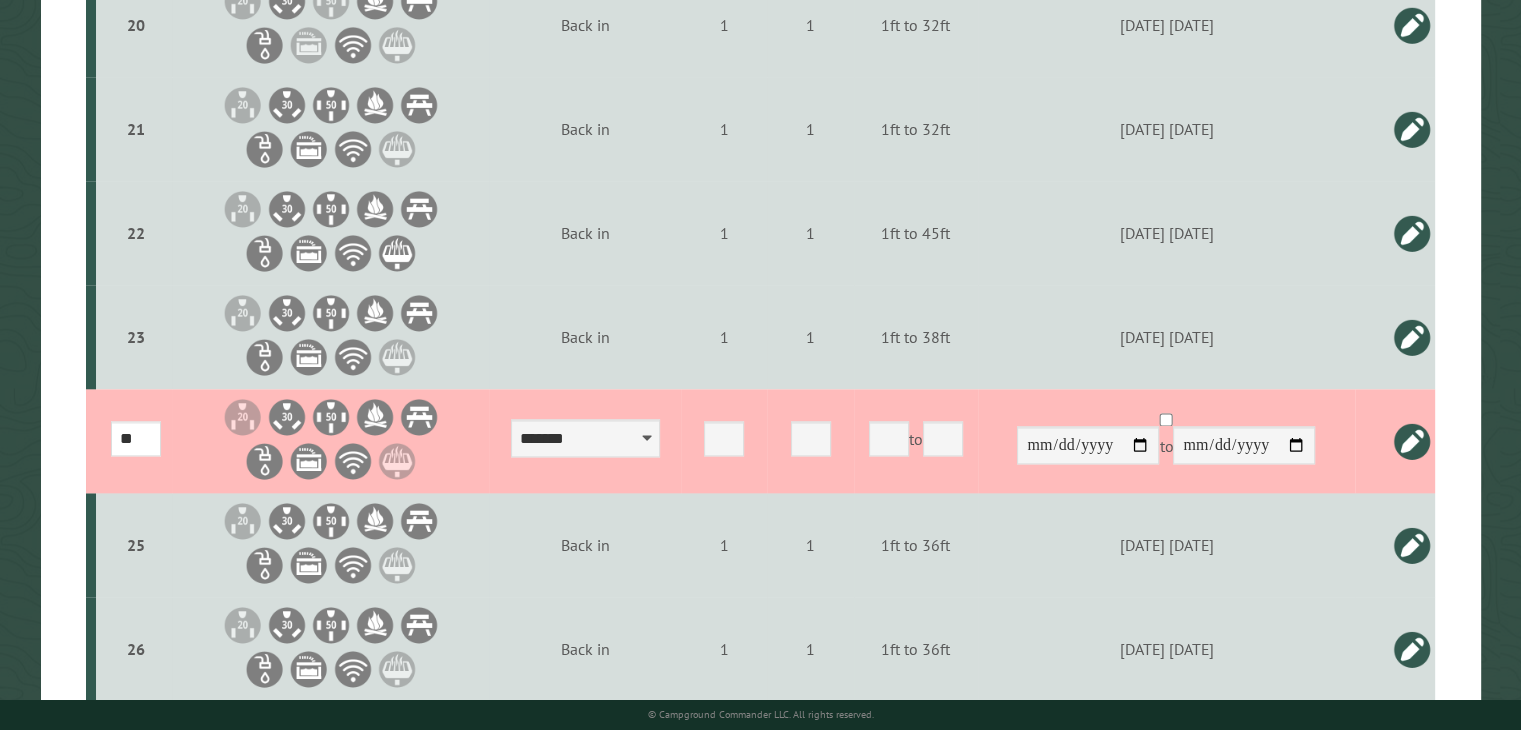 click at bounding box center (1412, 441) 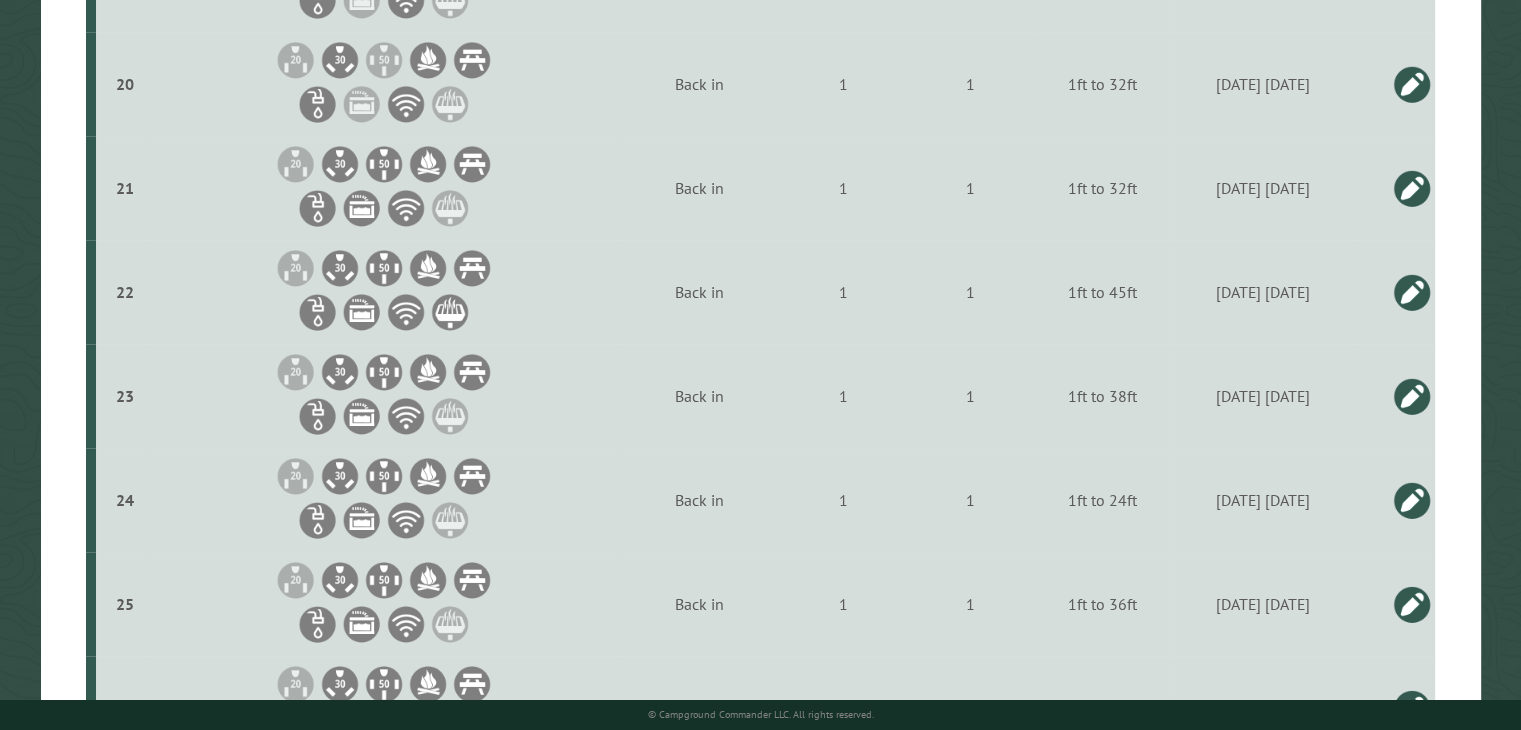 scroll, scrollTop: 2679, scrollLeft: 0, axis: vertical 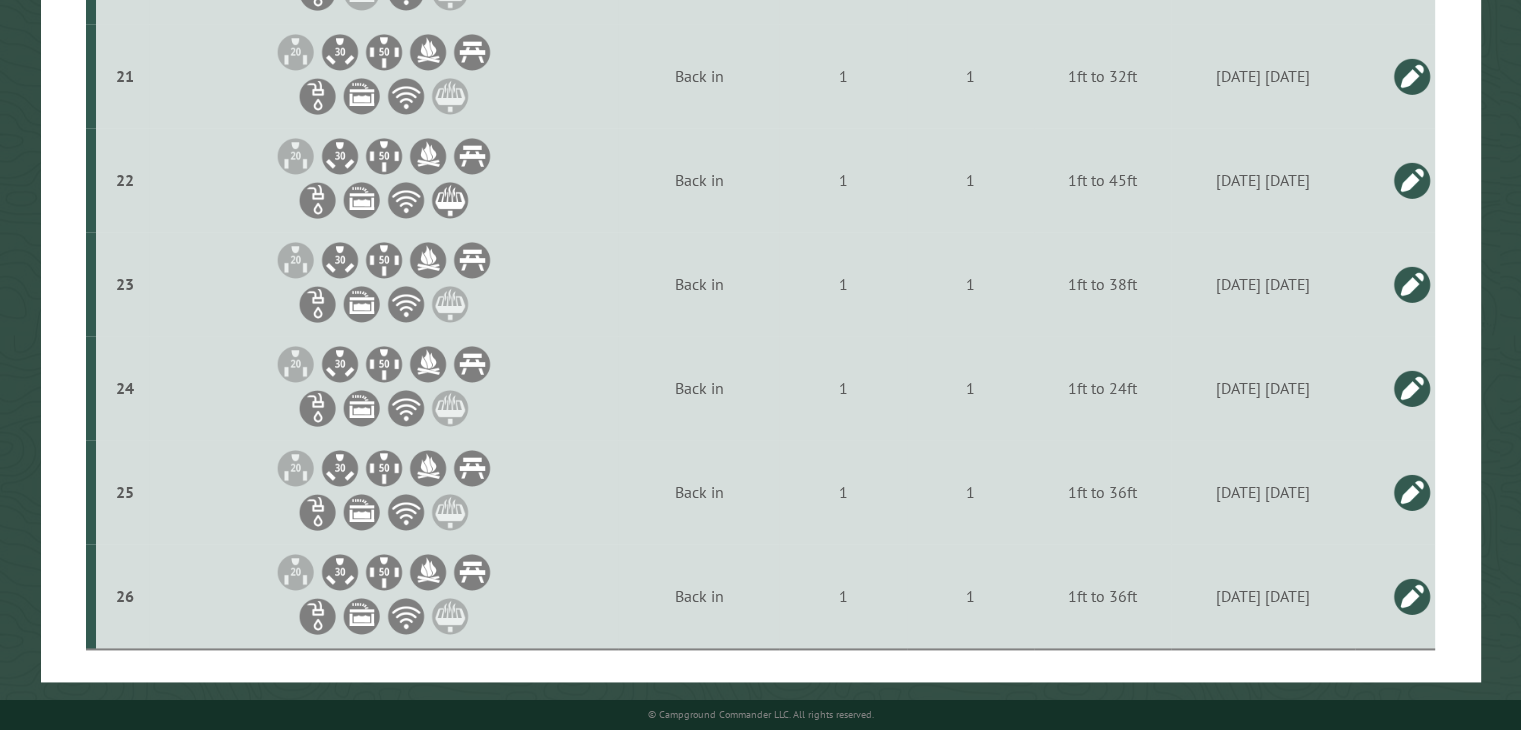 click at bounding box center (1412, 388) 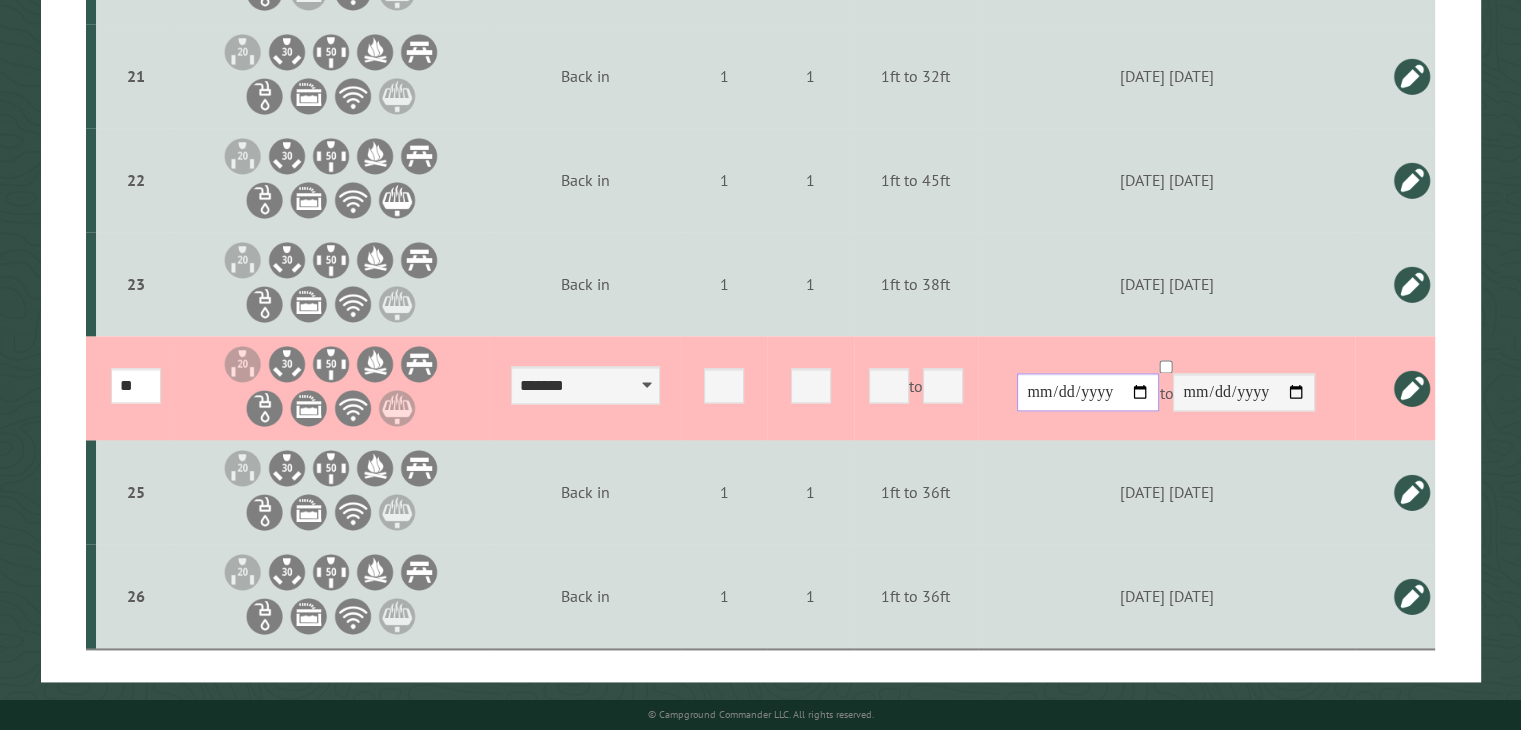 click on "**********" at bounding box center [1088, 392] 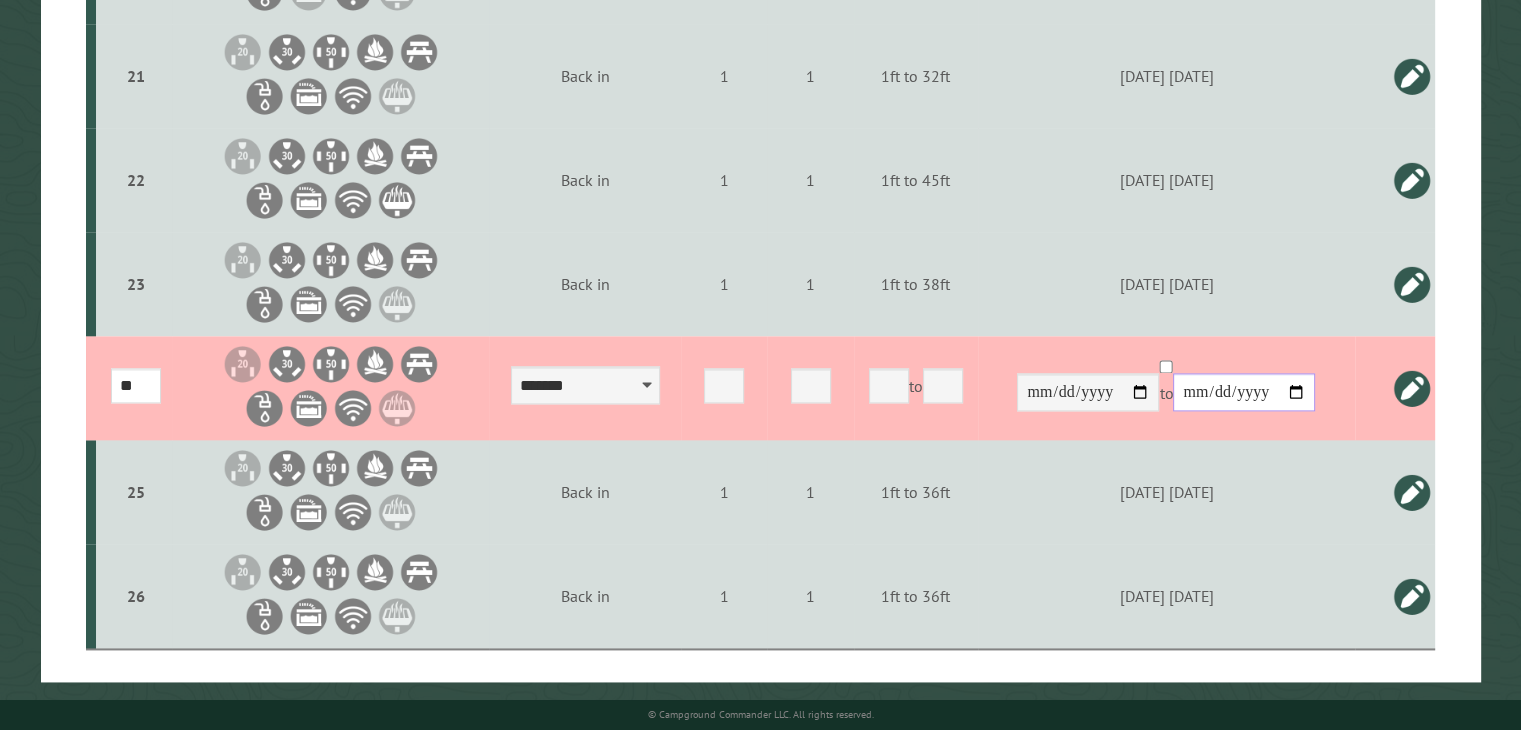 click on "**********" at bounding box center [1244, 392] 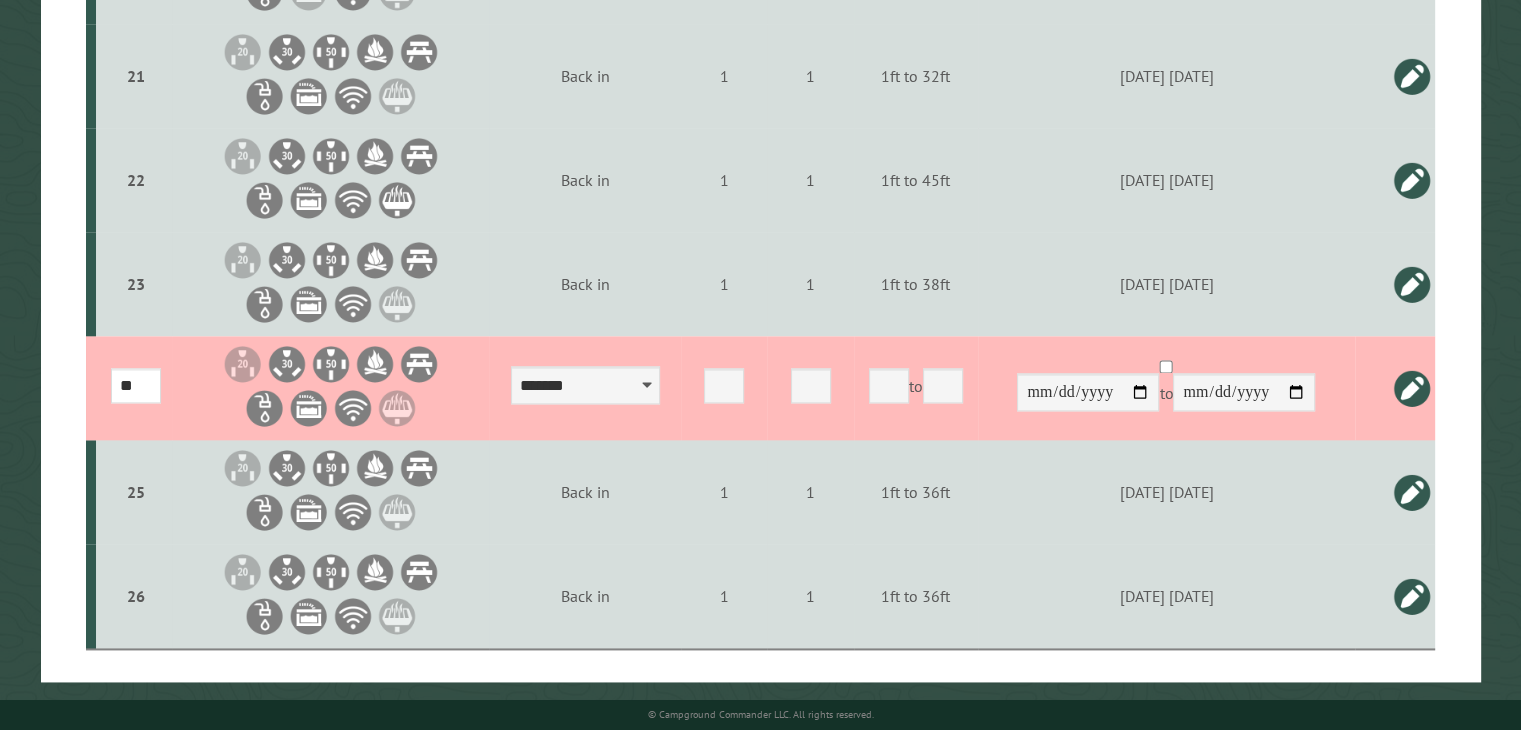 click at bounding box center (1412, 388) 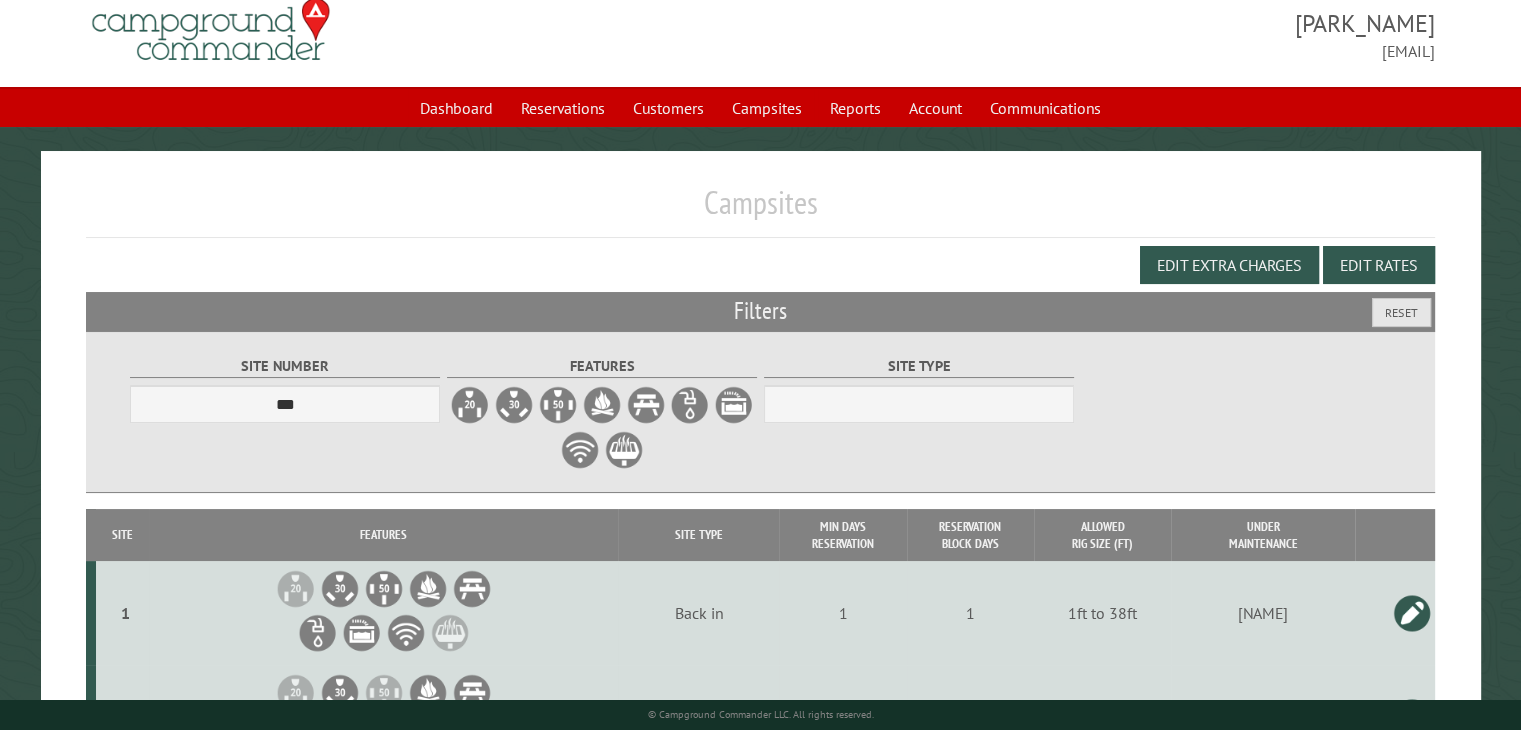 scroll, scrollTop: 0, scrollLeft: 0, axis: both 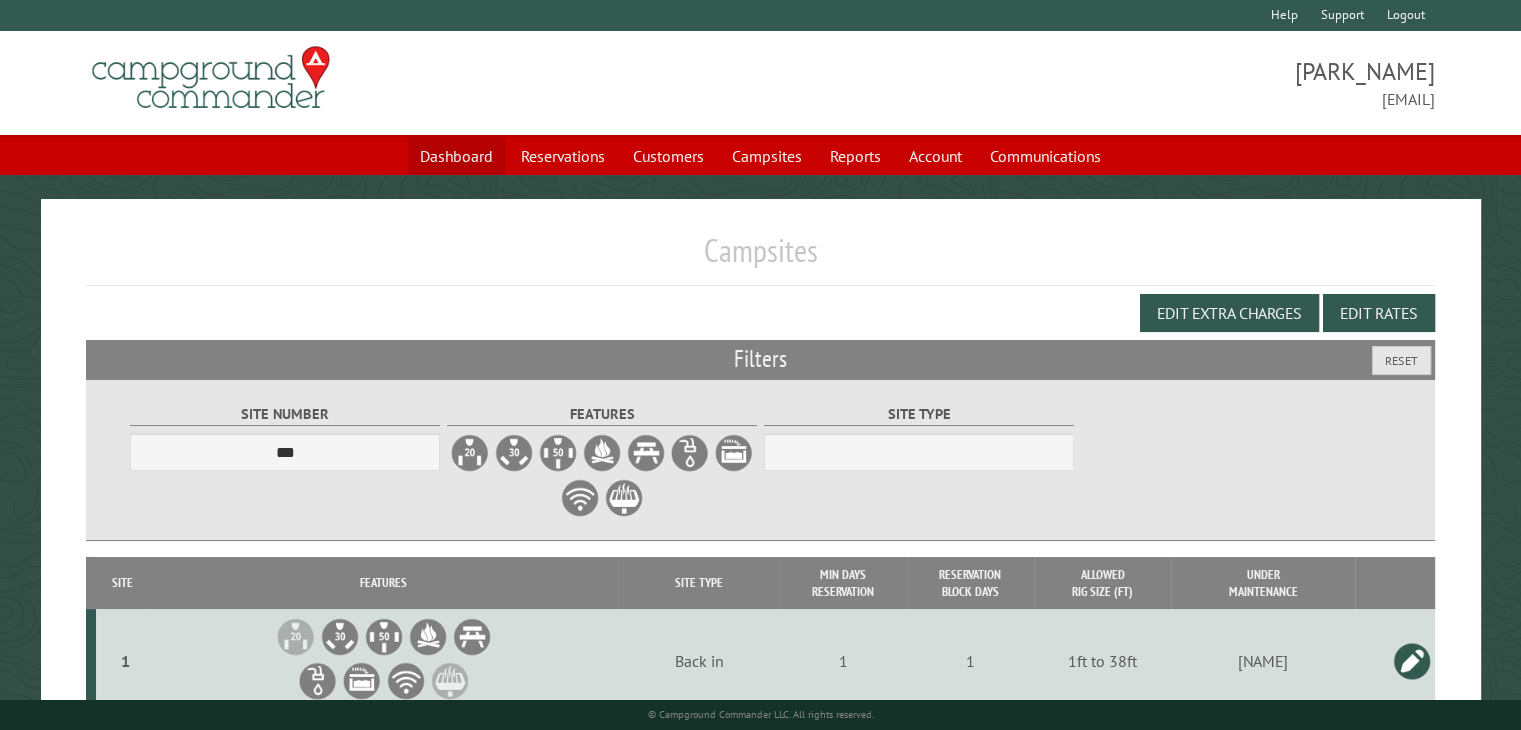 click on "Dashboard" at bounding box center [456, 156] 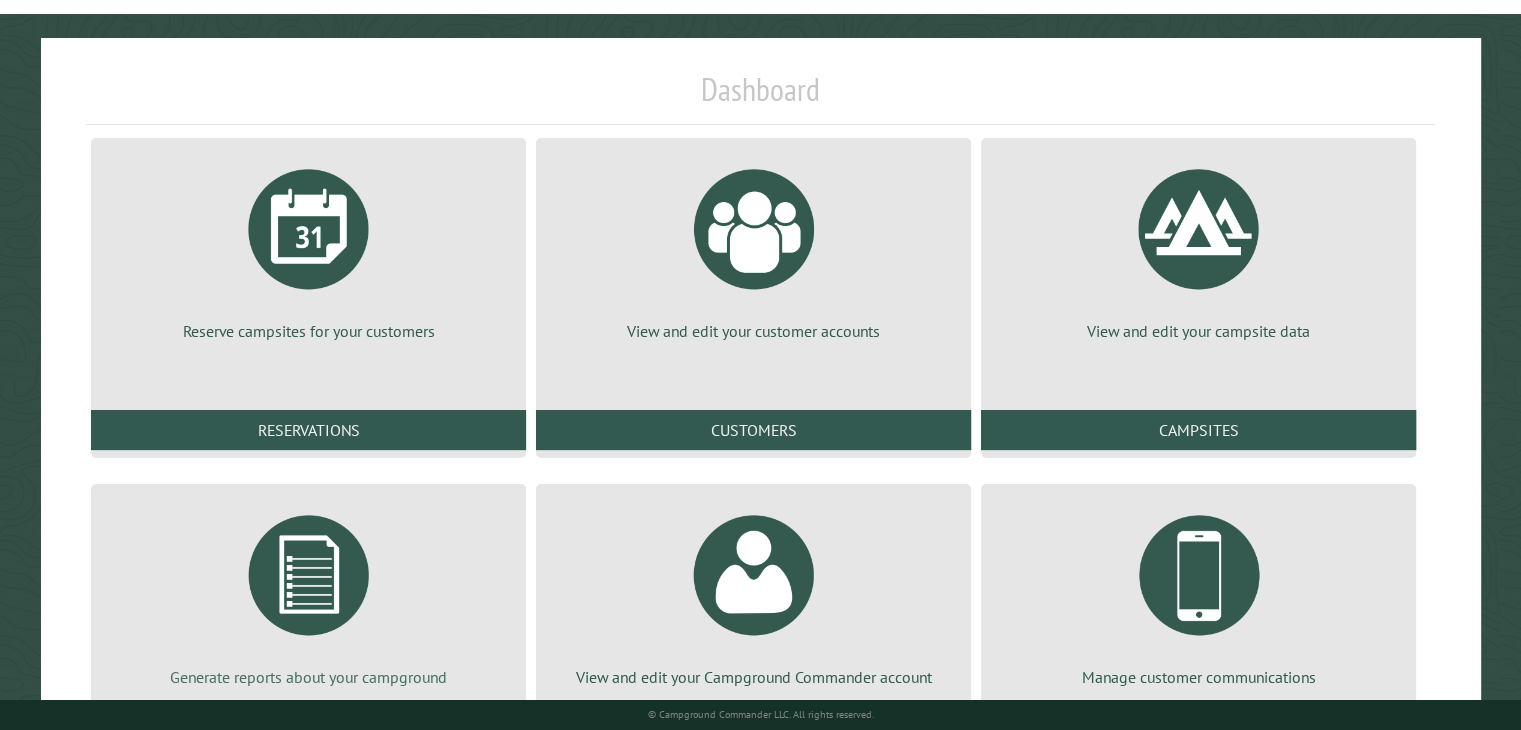 scroll, scrollTop: 272, scrollLeft: 0, axis: vertical 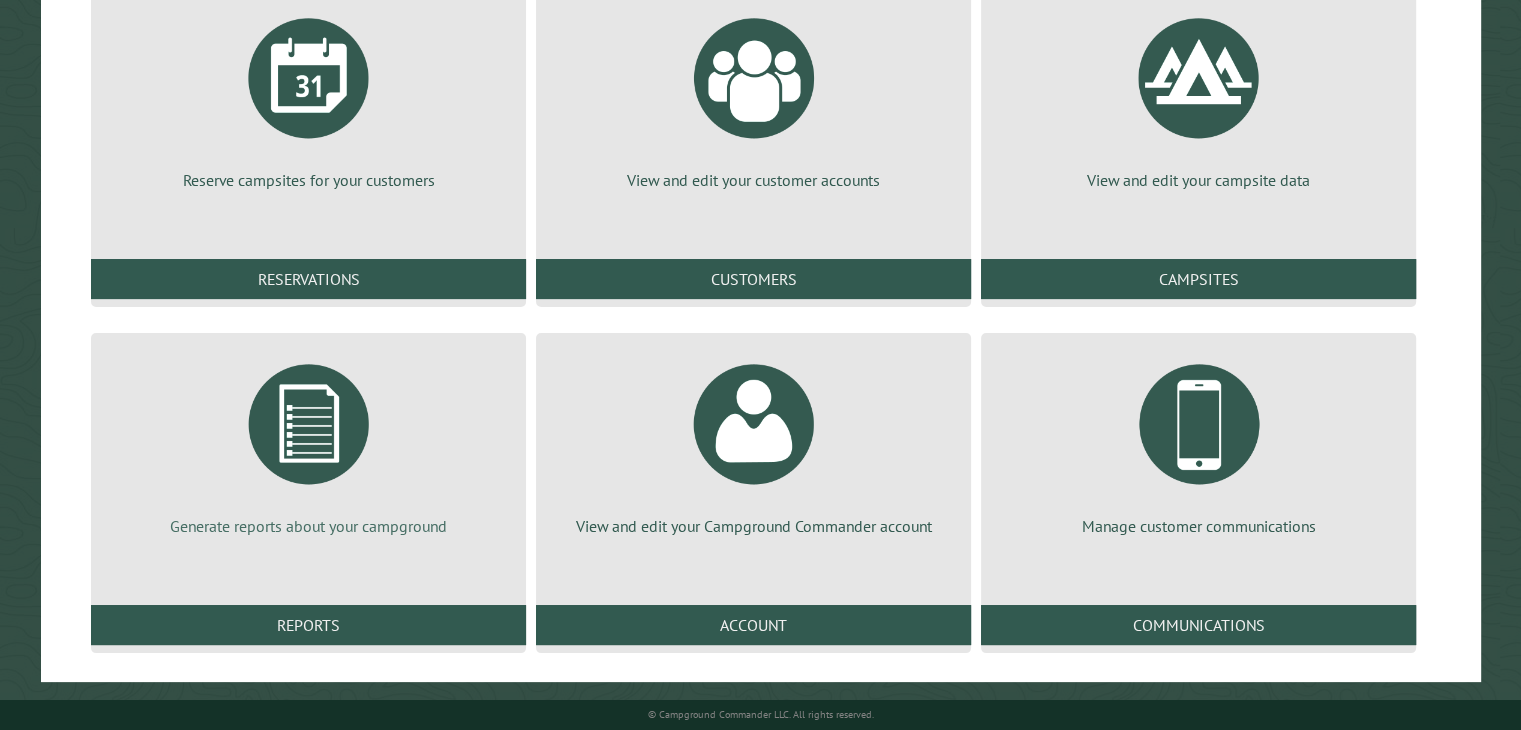 click at bounding box center [309, 424] 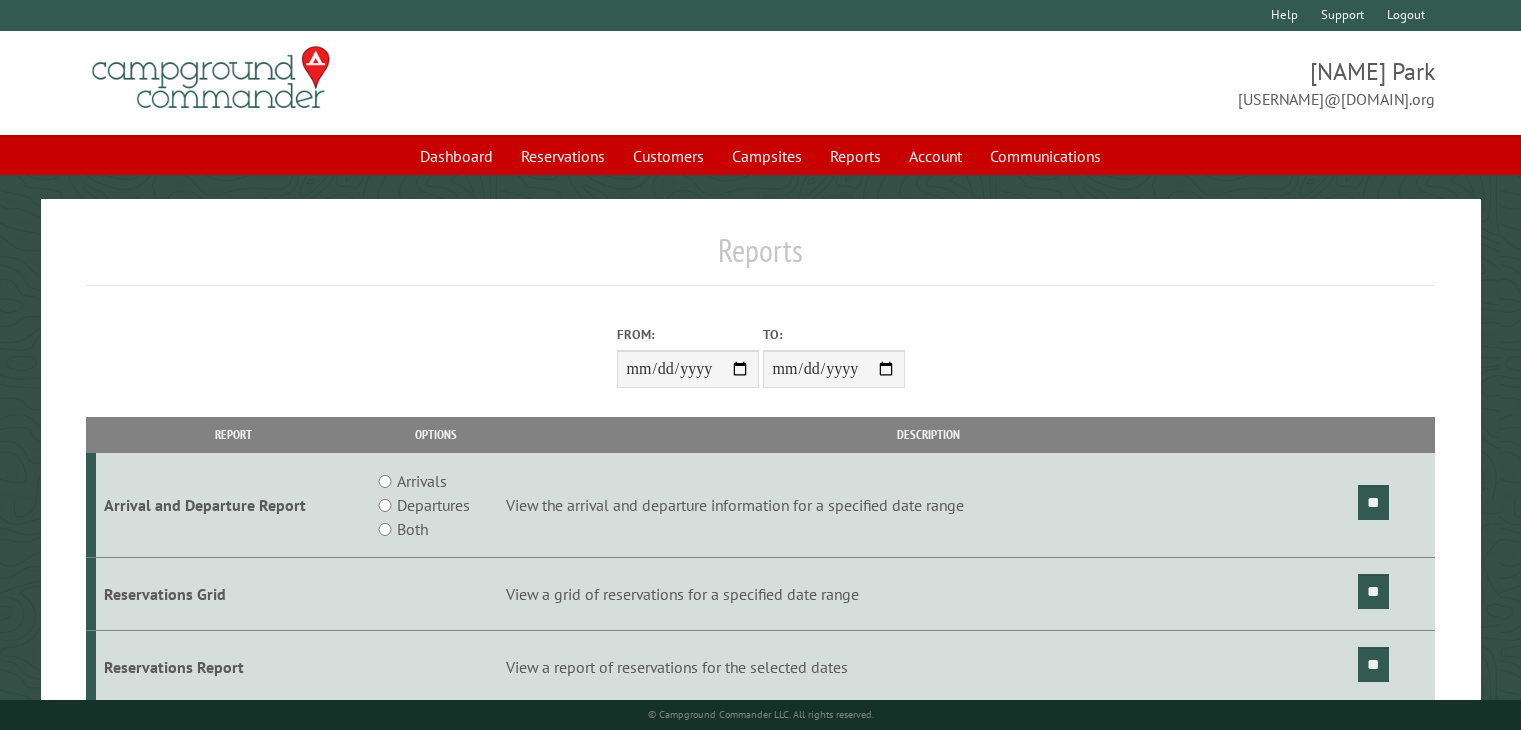 scroll, scrollTop: 0, scrollLeft: 0, axis: both 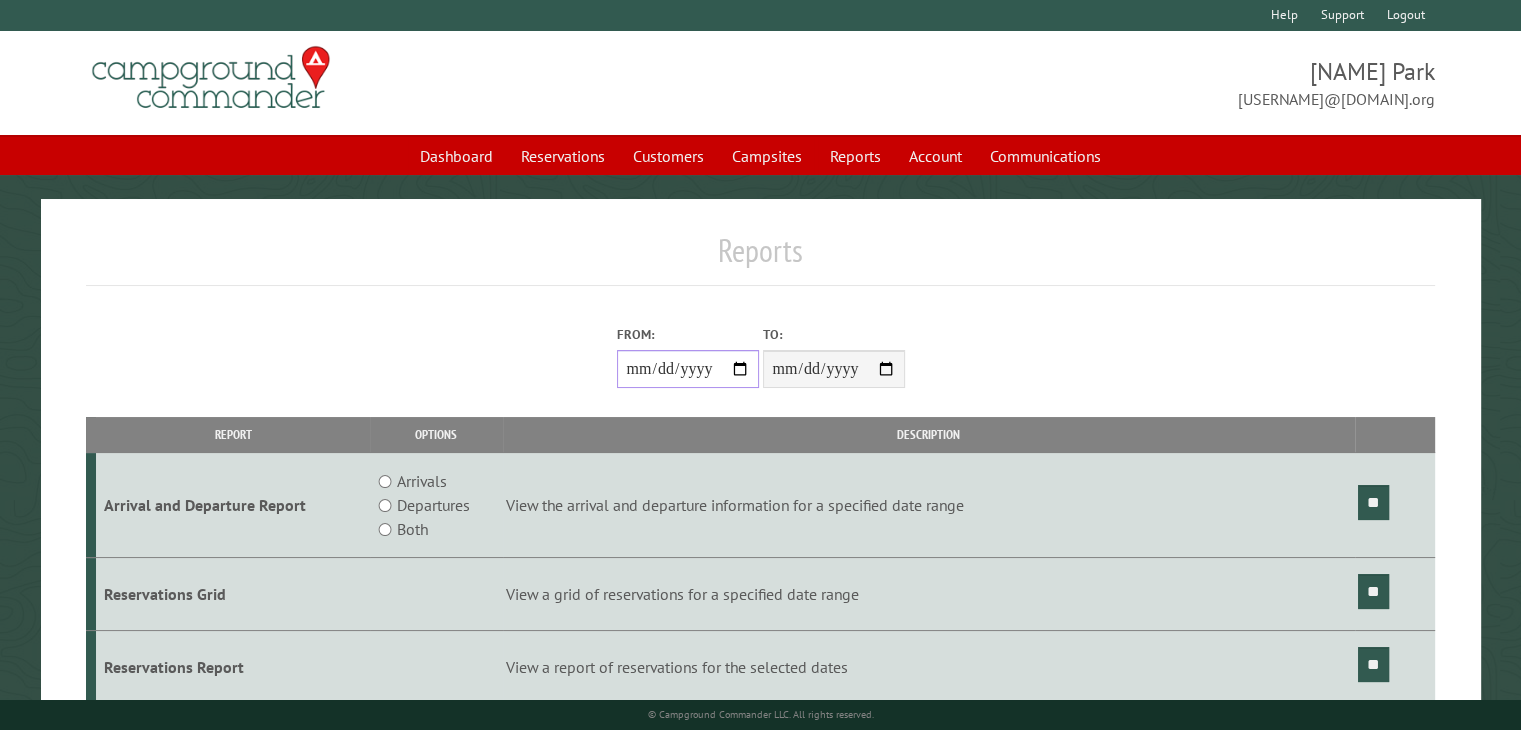 click on "From:" at bounding box center (688, 369) 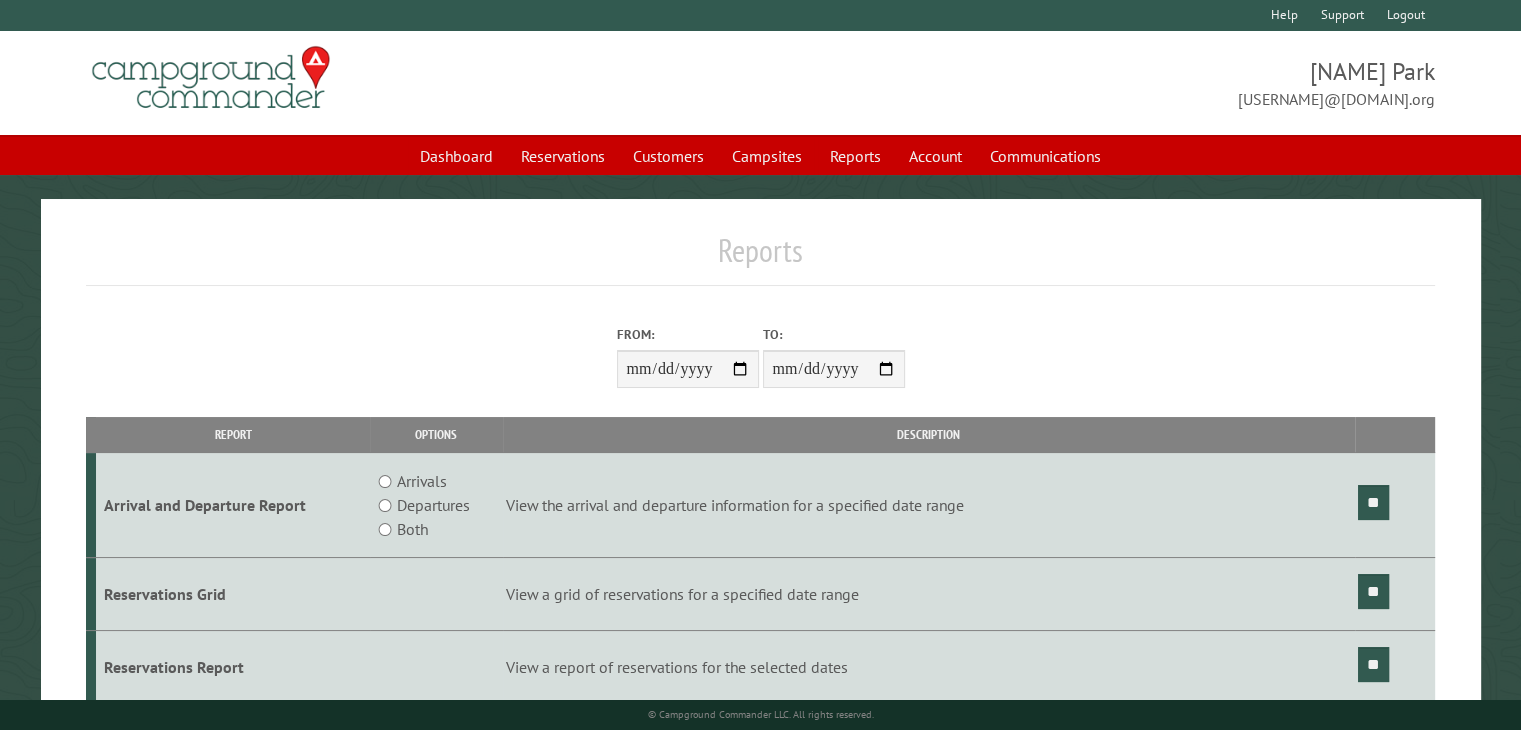click on "View the arrival and departure information for a specified date range" at bounding box center (929, 505) 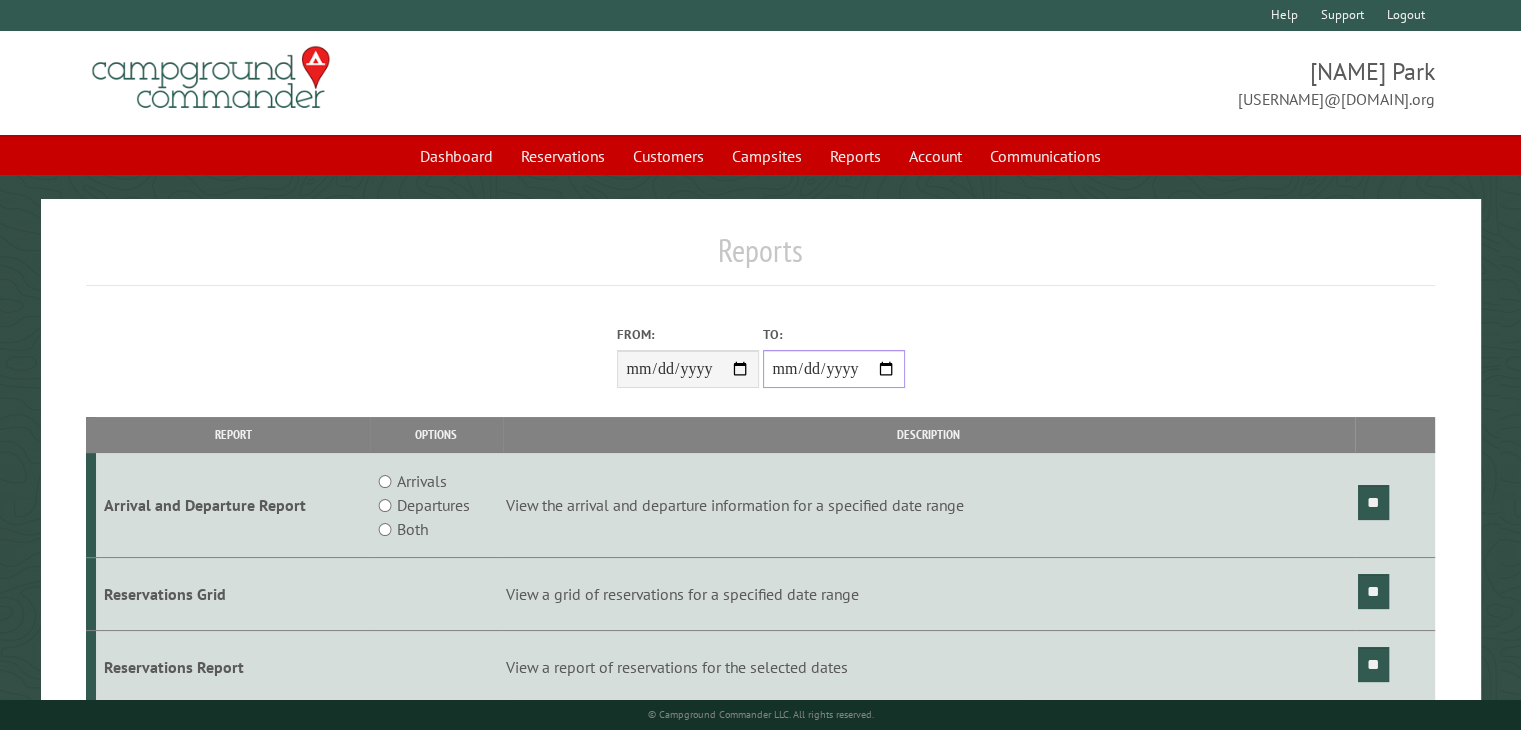 click on "**********" at bounding box center [834, 369] 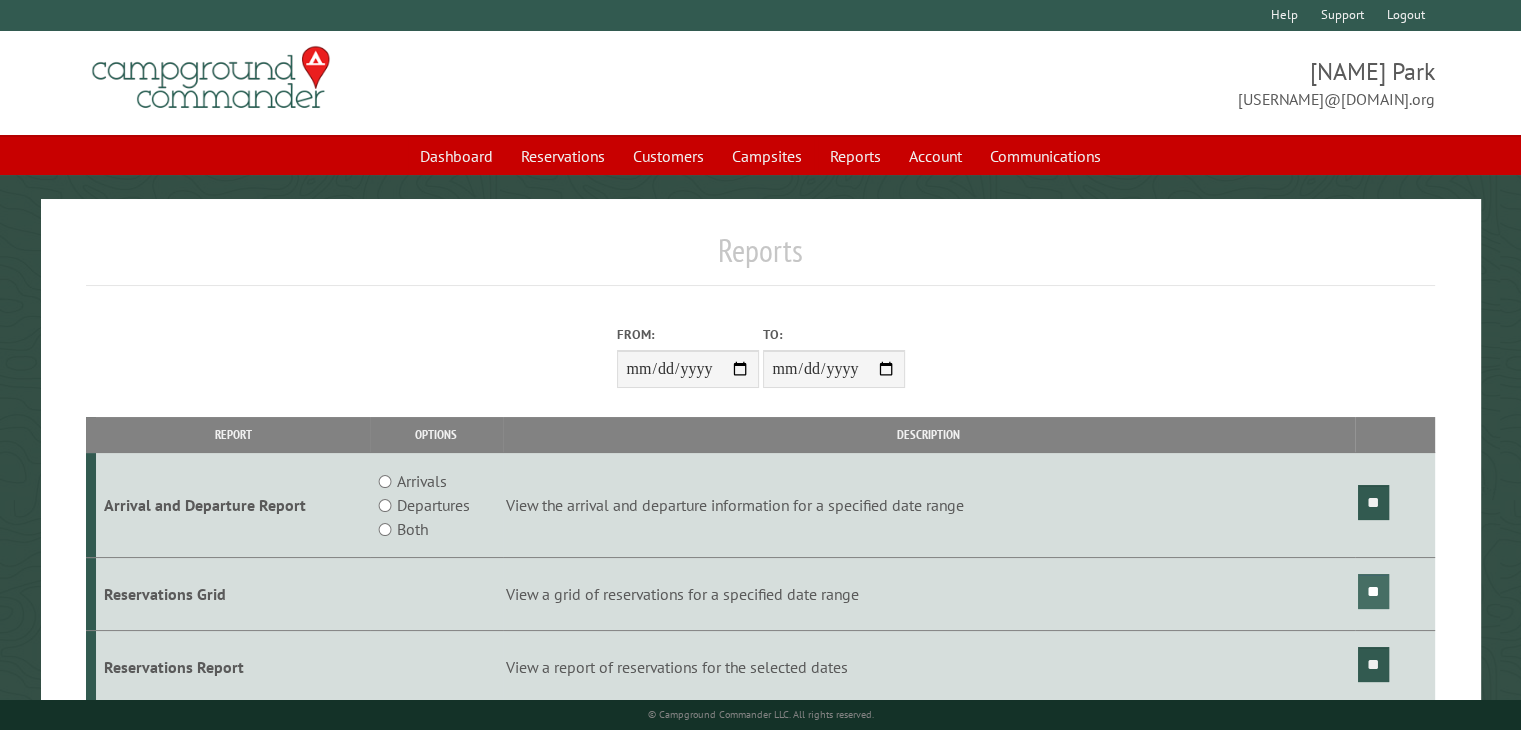 click on "**" at bounding box center [1373, 591] 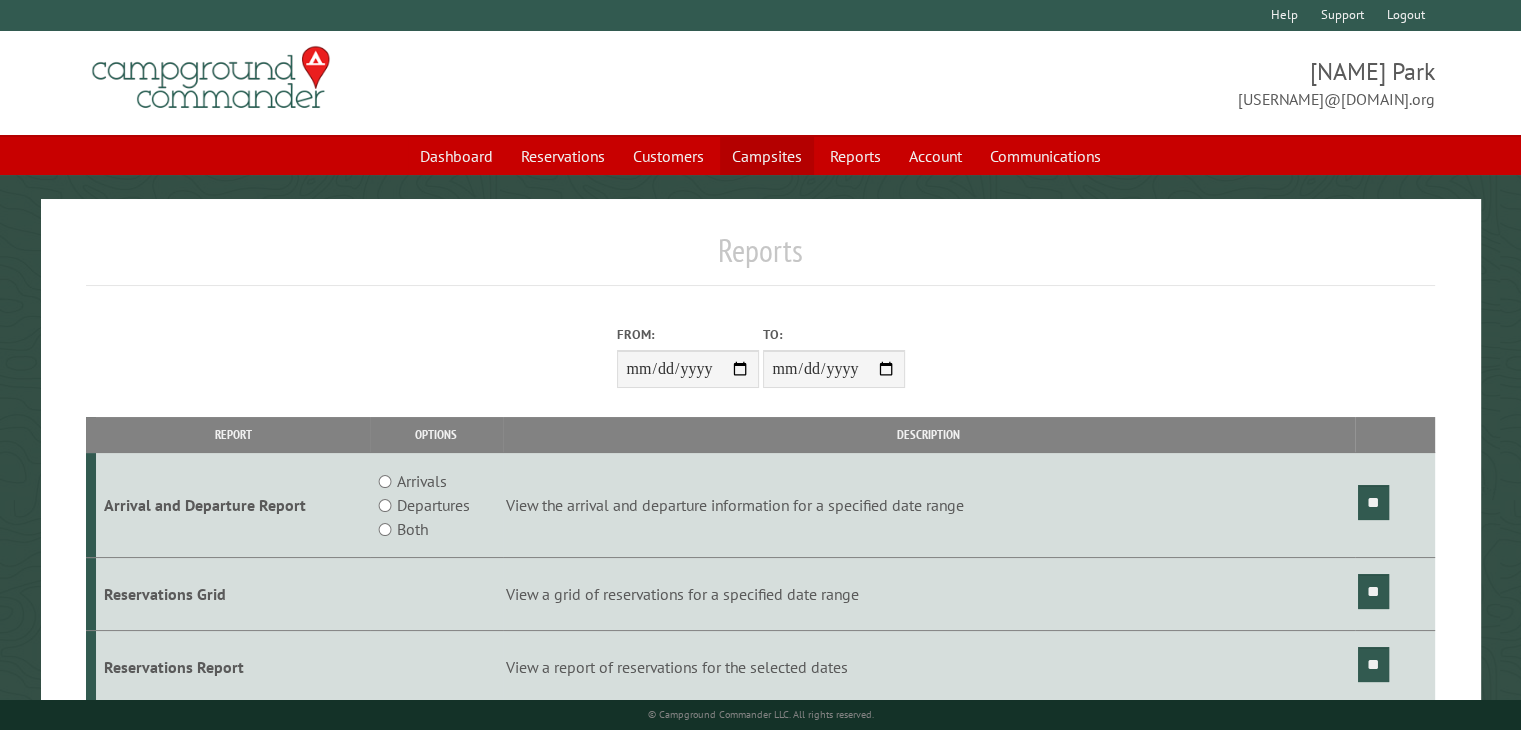 click on "Campsites" at bounding box center [767, 156] 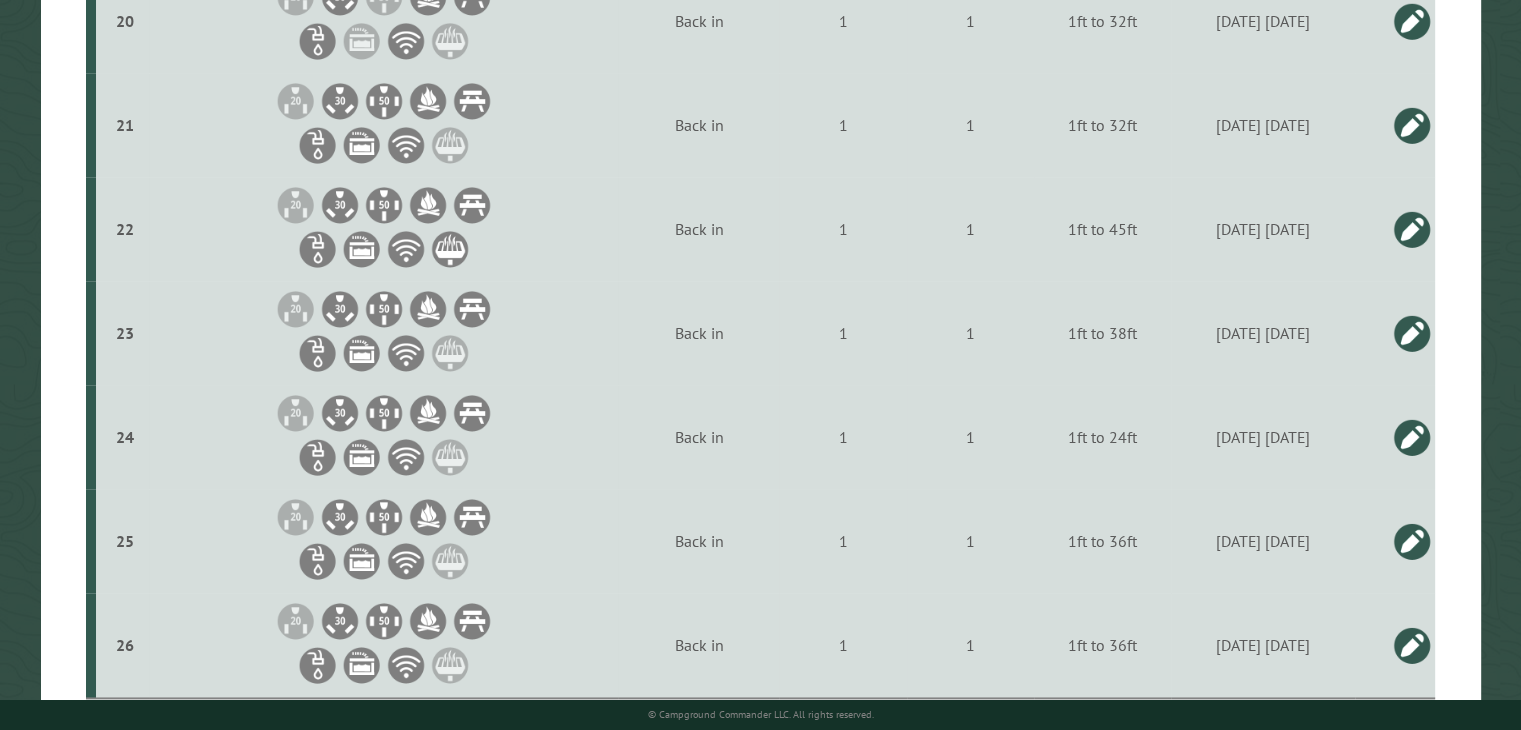 scroll, scrollTop: 2704, scrollLeft: 0, axis: vertical 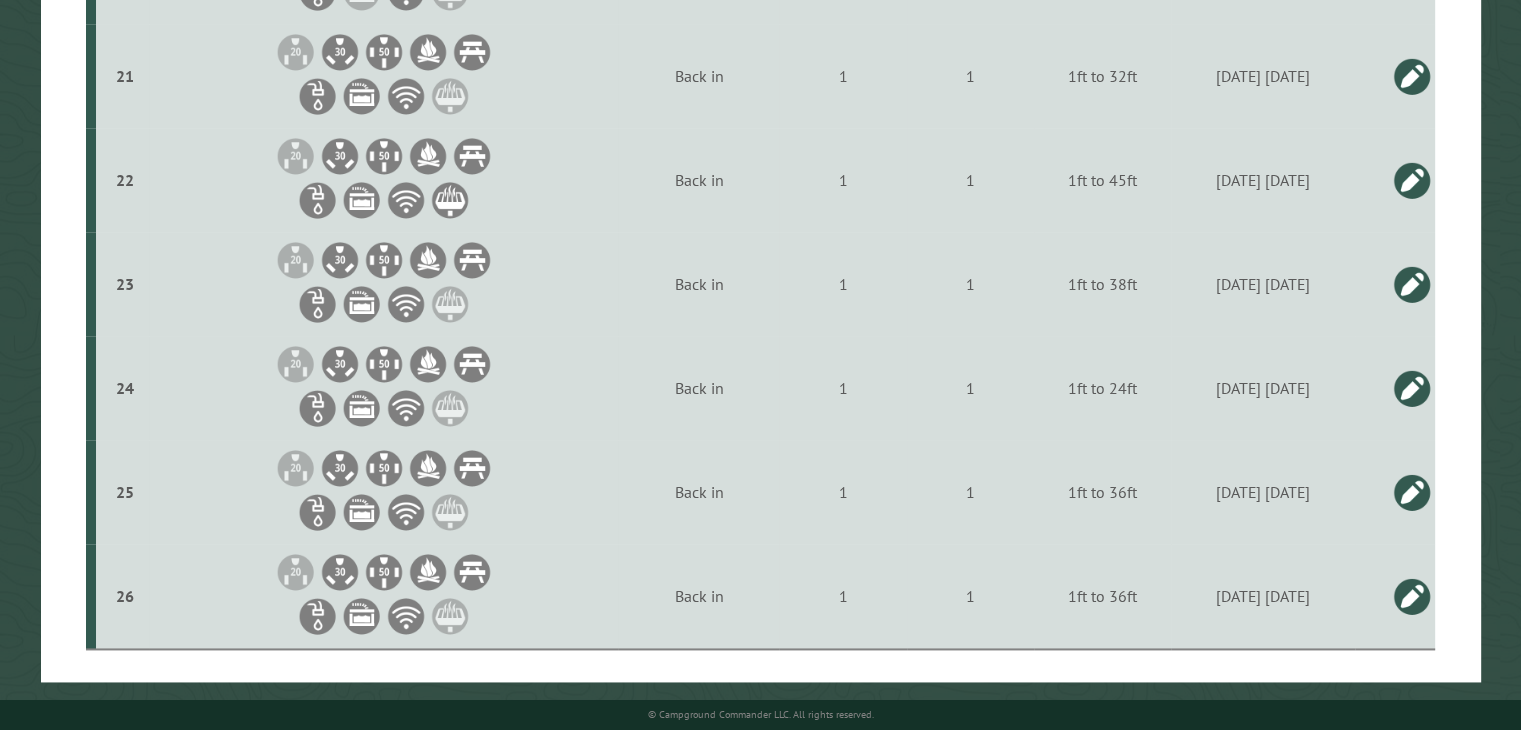 click at bounding box center [1412, 388] 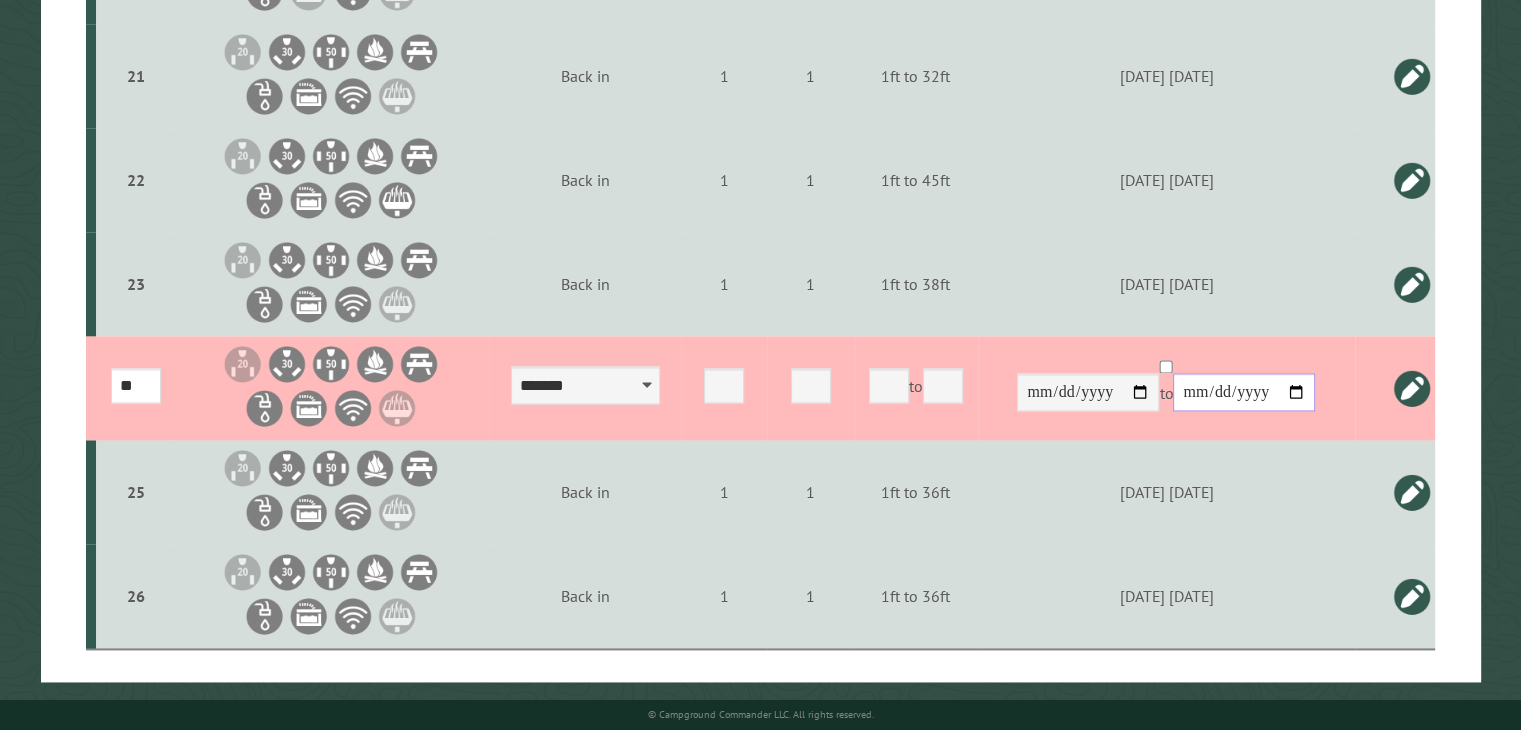 click on "**********" at bounding box center (1244, 392) 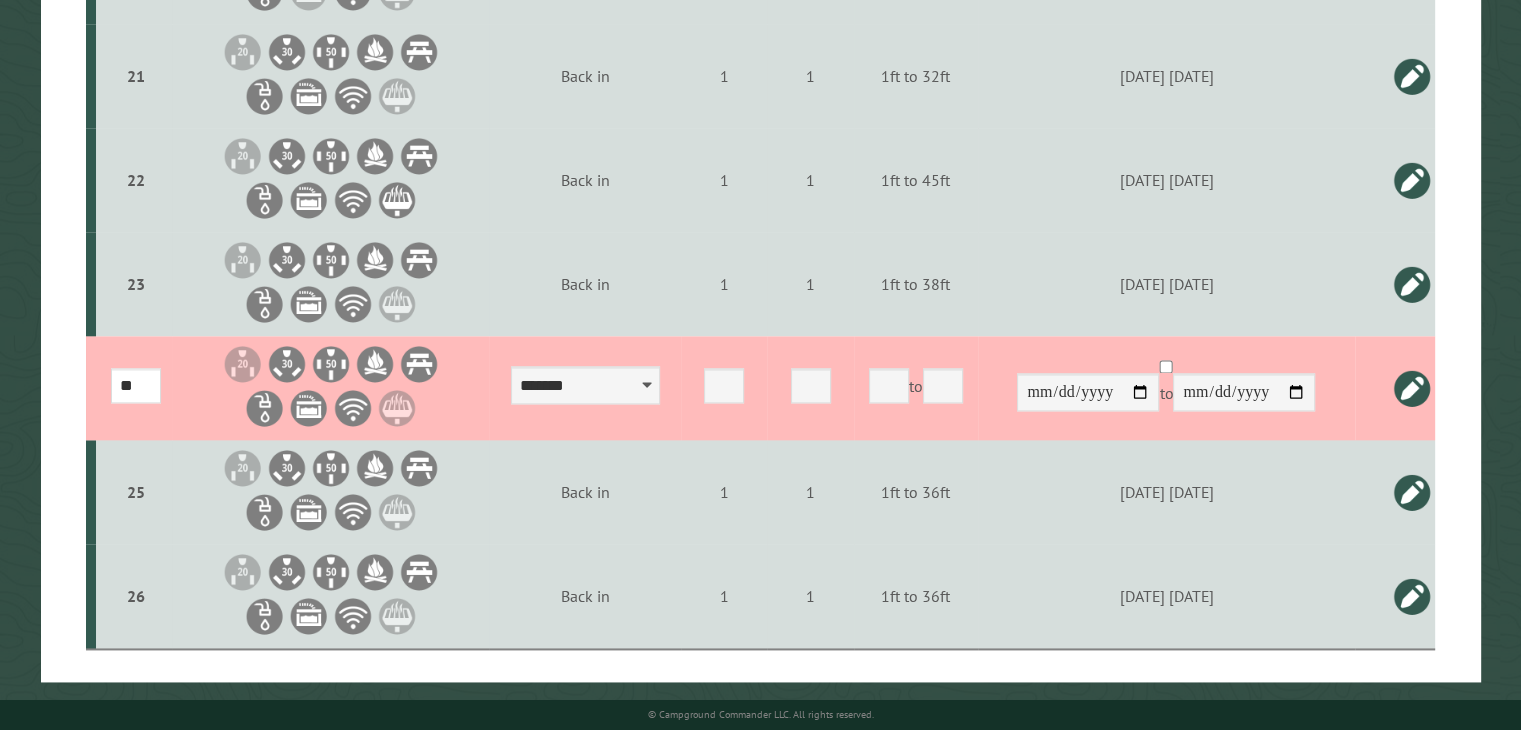 click at bounding box center (1412, 388) 